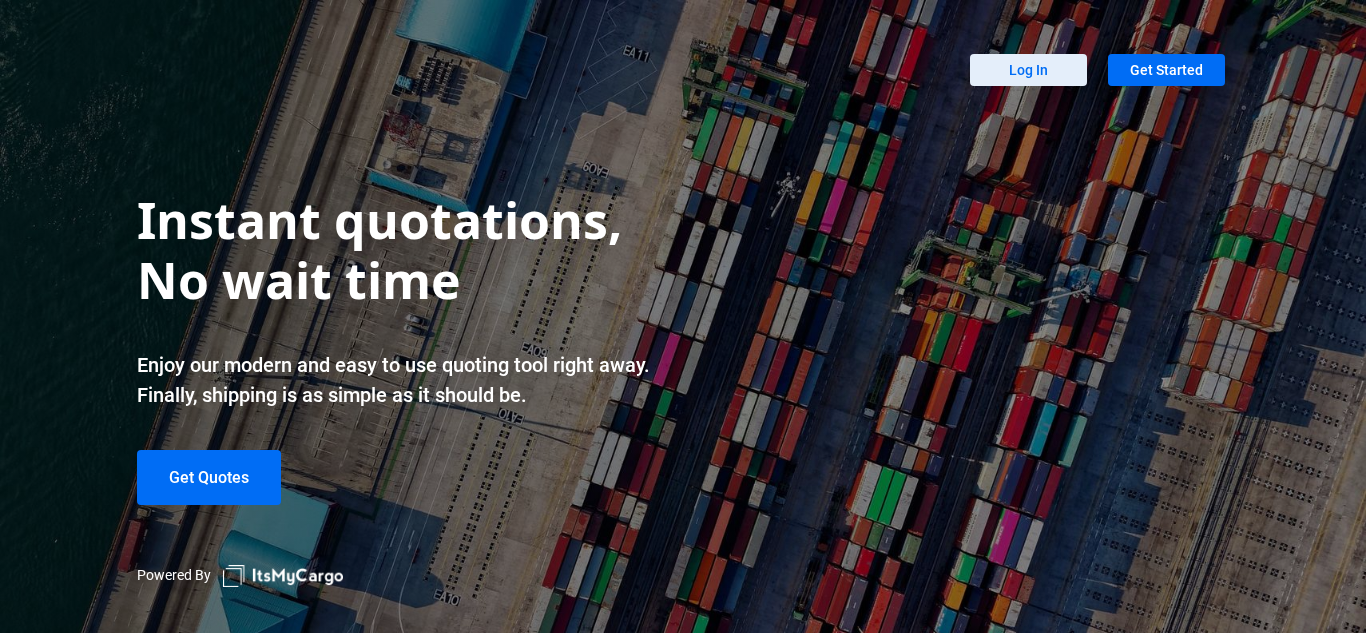 scroll, scrollTop: 0, scrollLeft: 0, axis: both 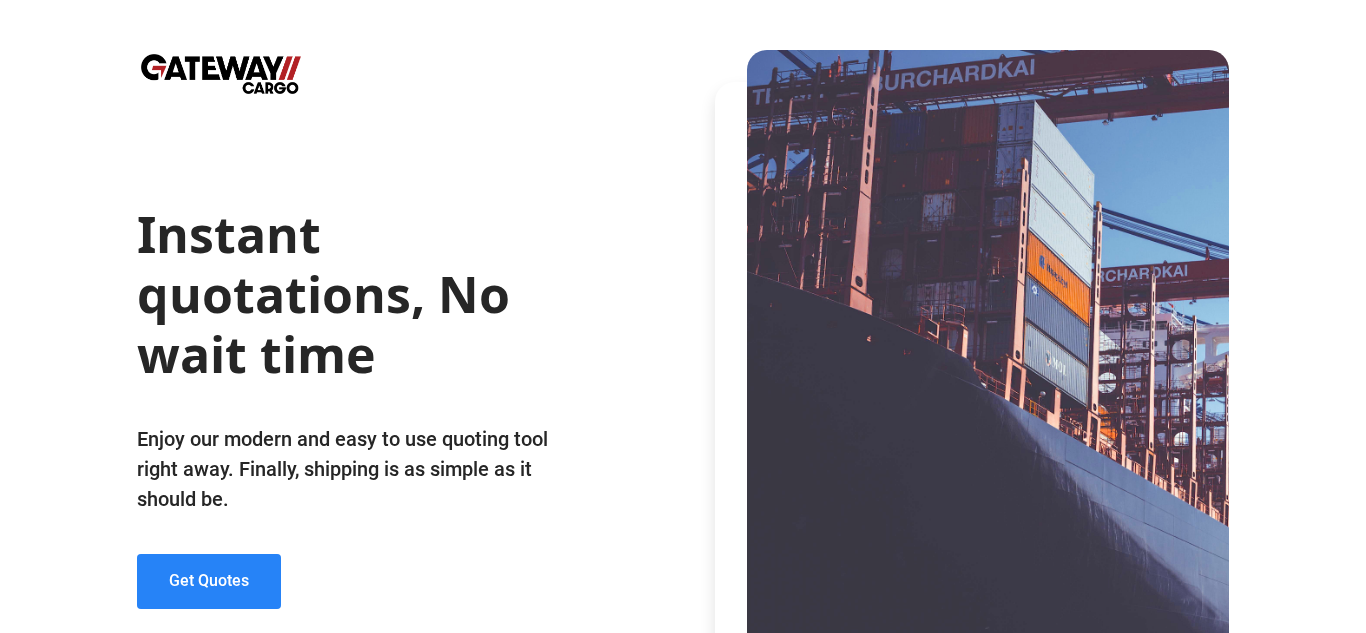 click on "Get Quotes" 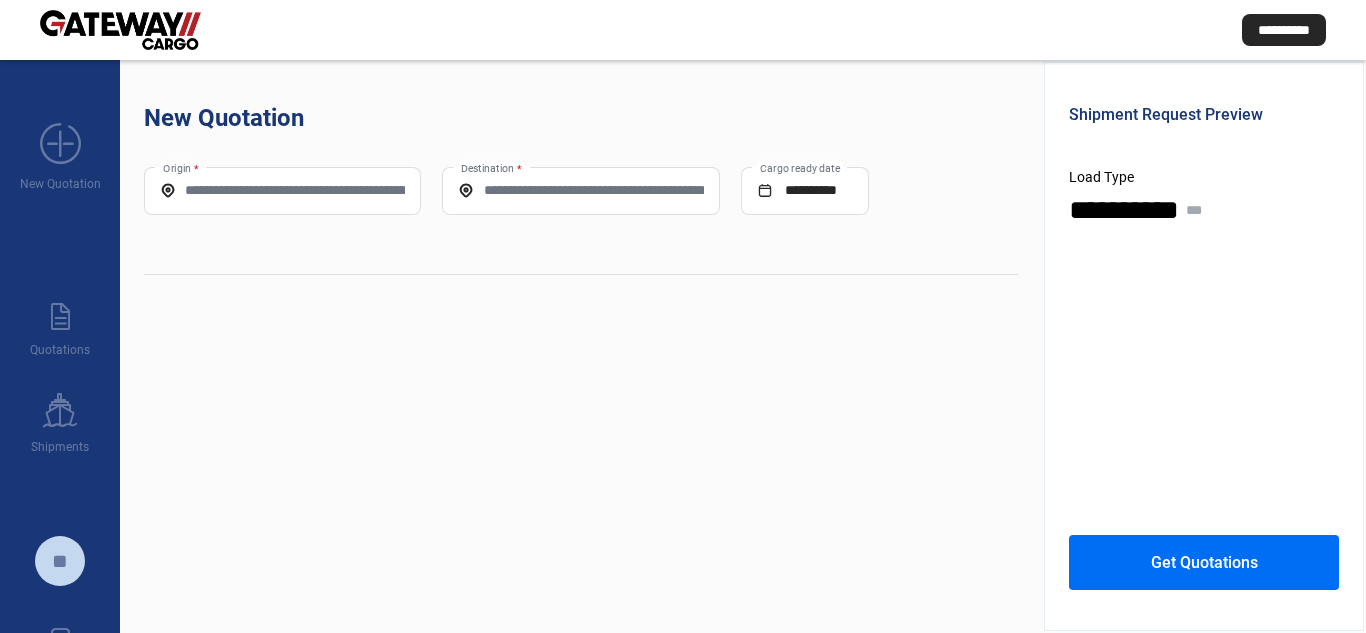 click on "Origin *" at bounding box center [282, 190] 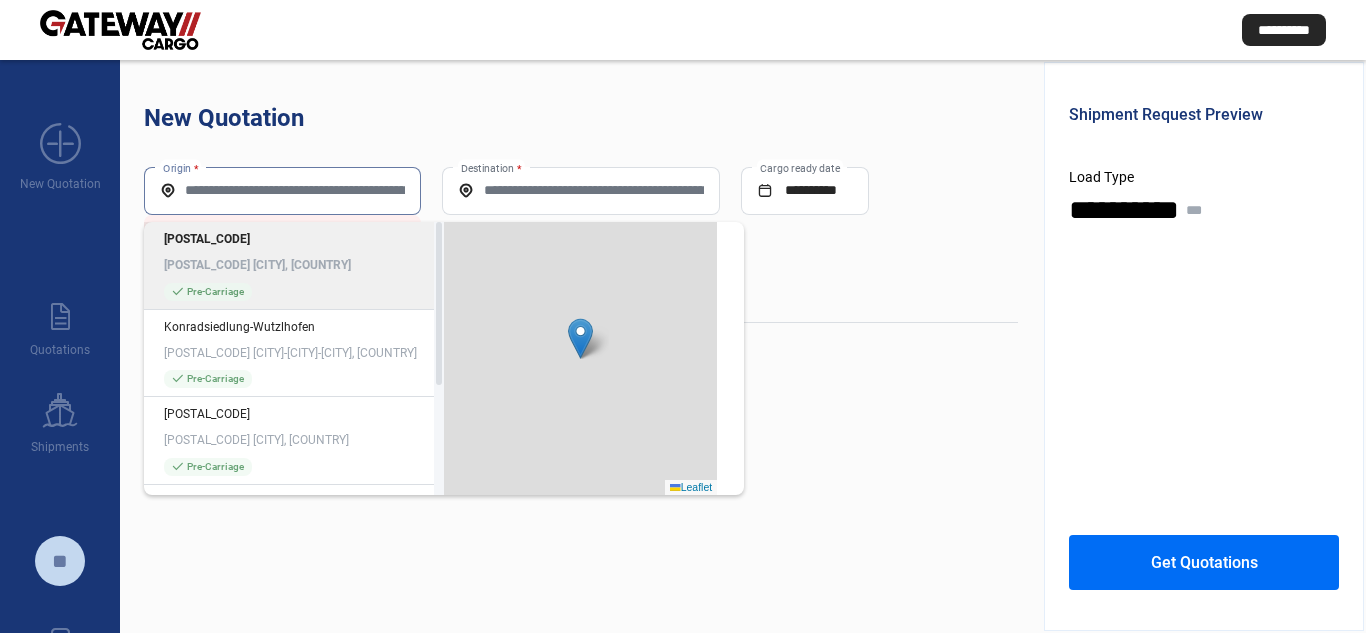 paste on "*****" 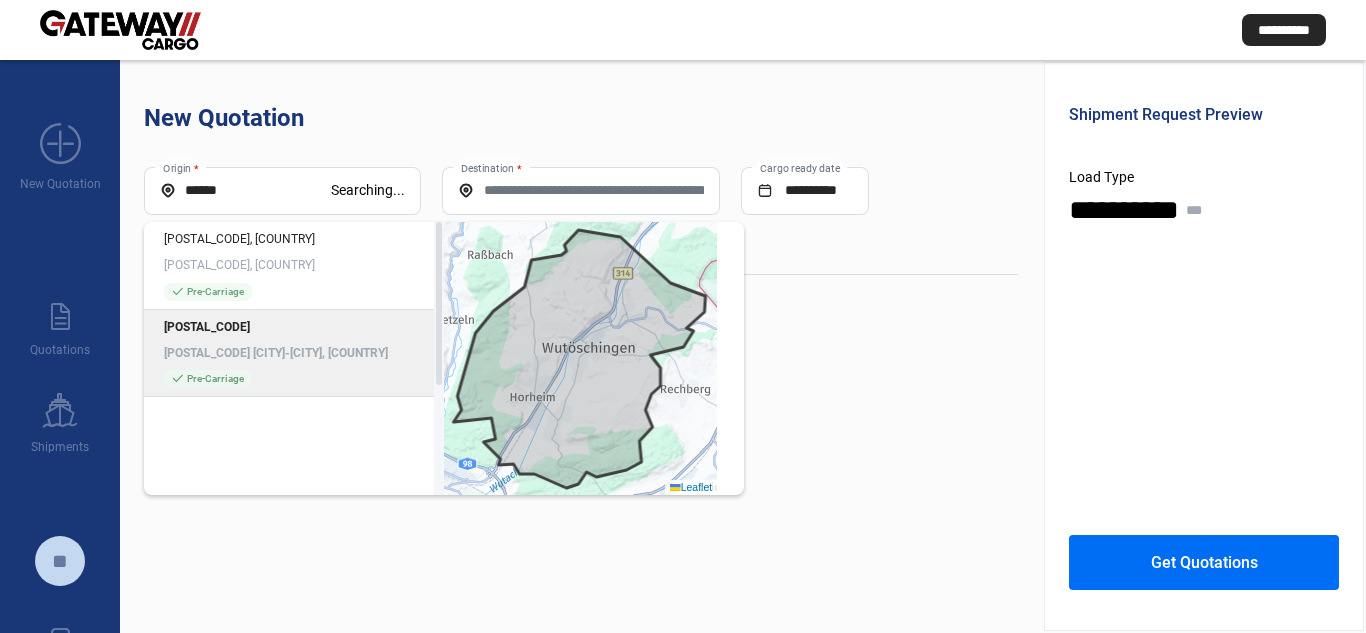 click on "[POSTAL_CODE] [POSTAL_CODE] [CITY]-[CITY], [COUNTRY] check_mark  Pre-Carriage" 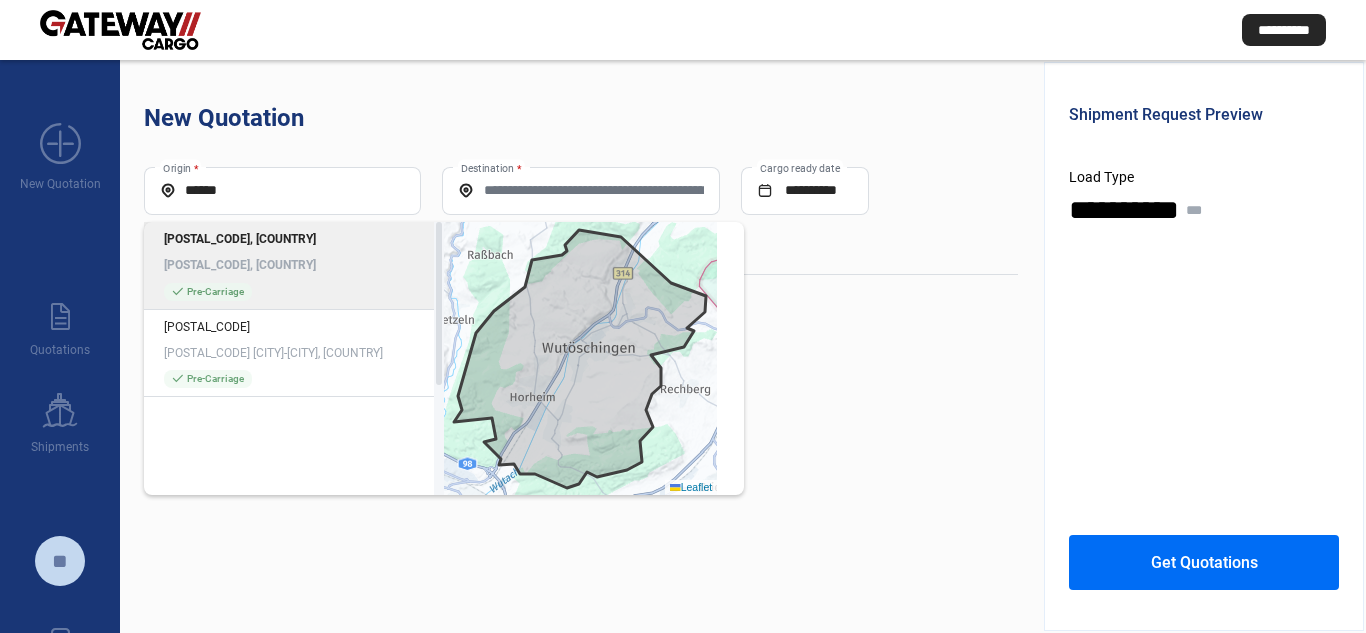 type on "**********" 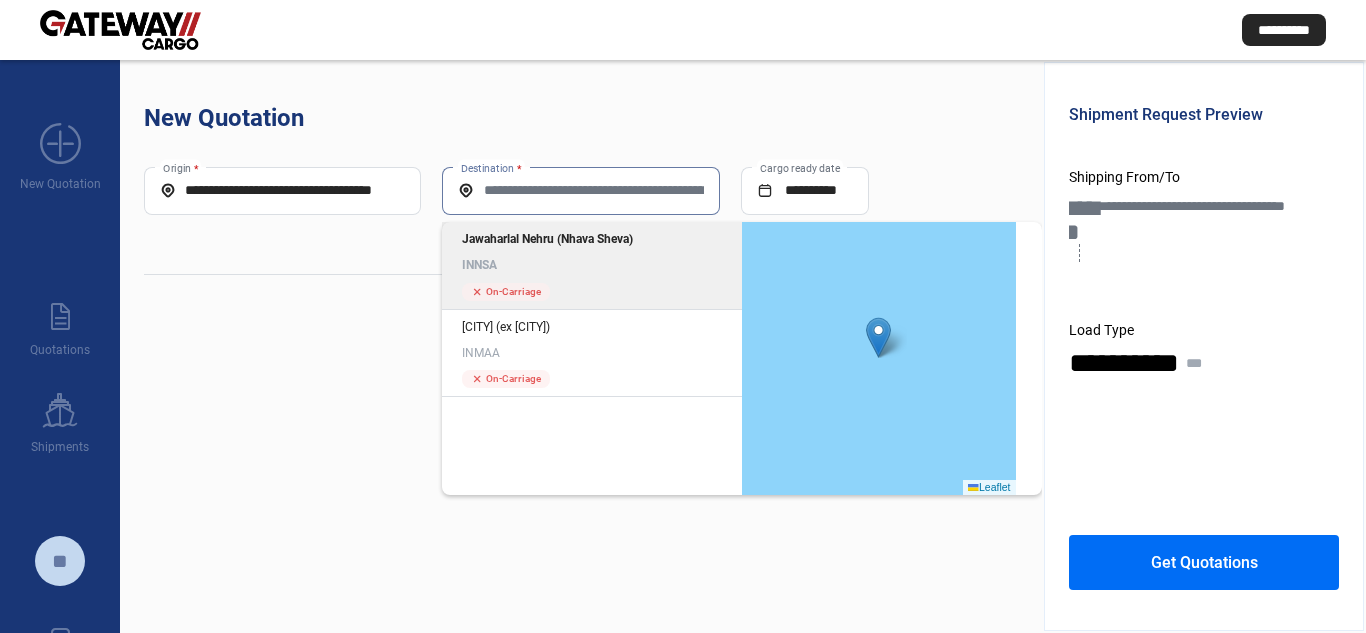 click on "Destination *" at bounding box center [580, 190] 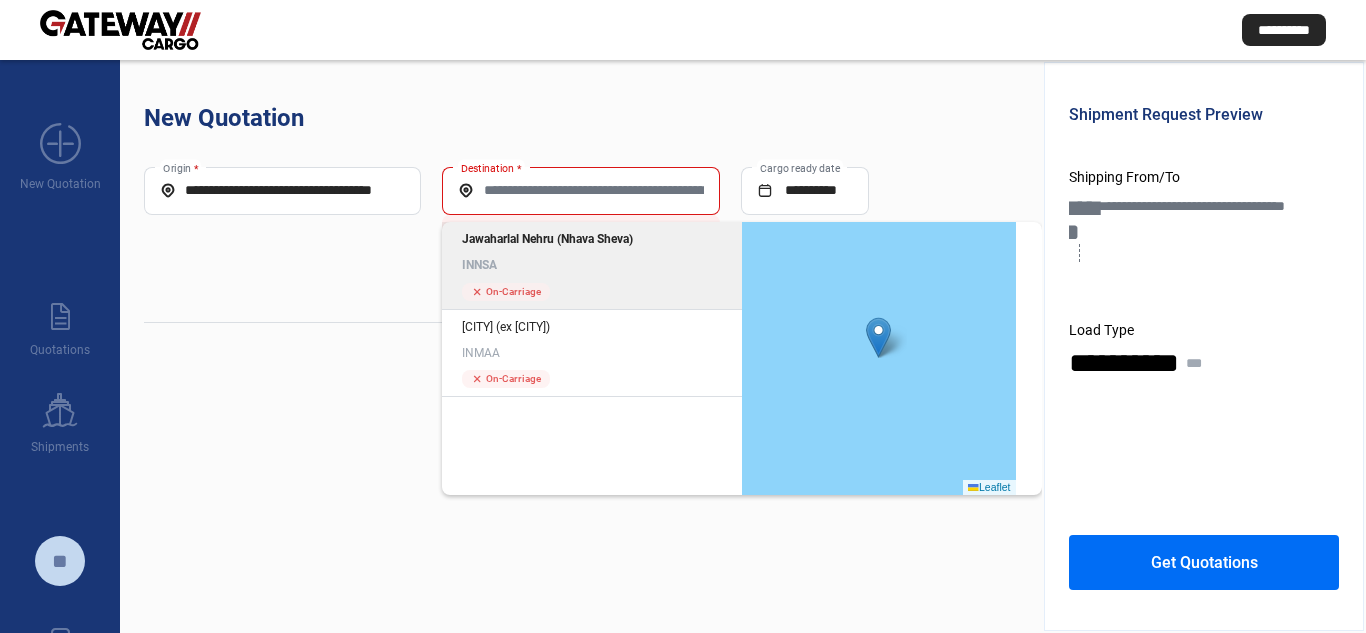 click on "INNSA" 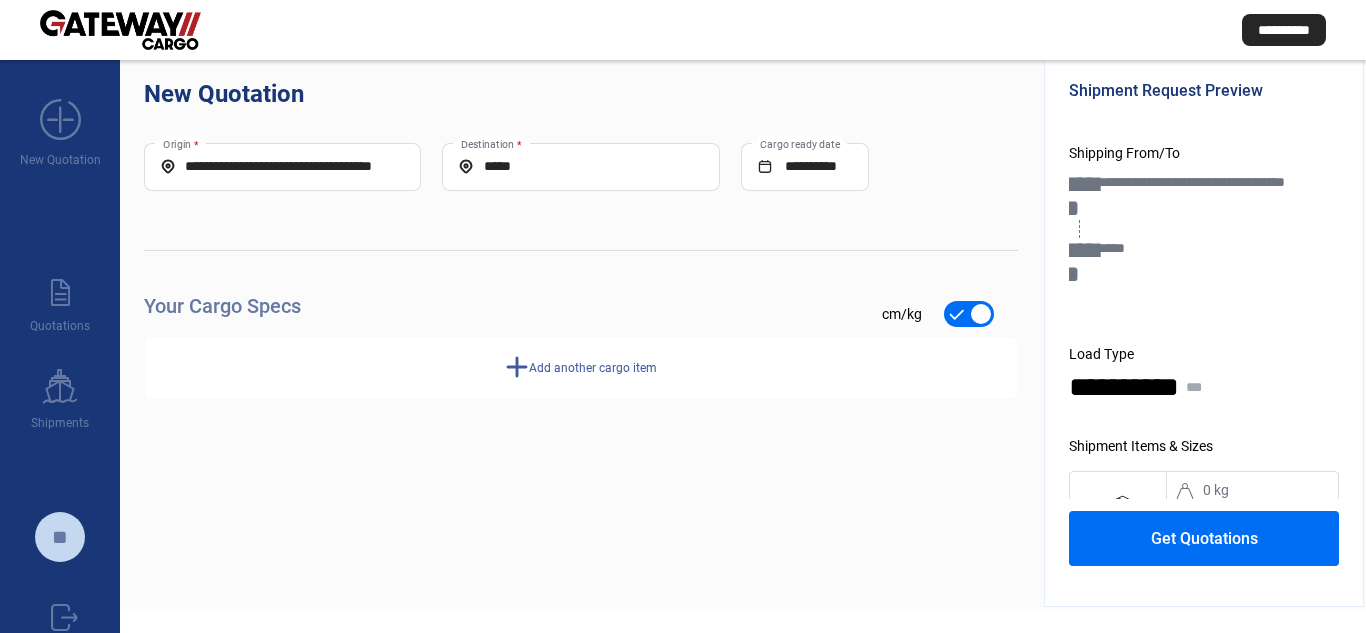 scroll, scrollTop: 100, scrollLeft: 0, axis: vertical 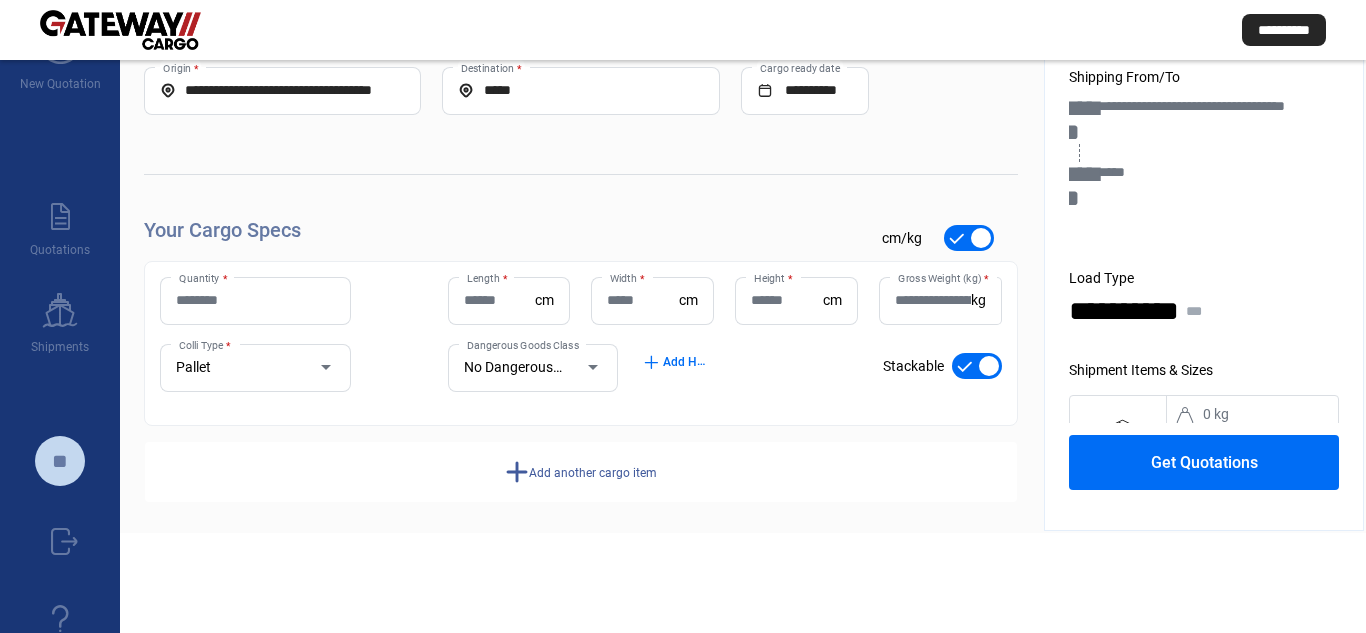 click on "Quantity *" 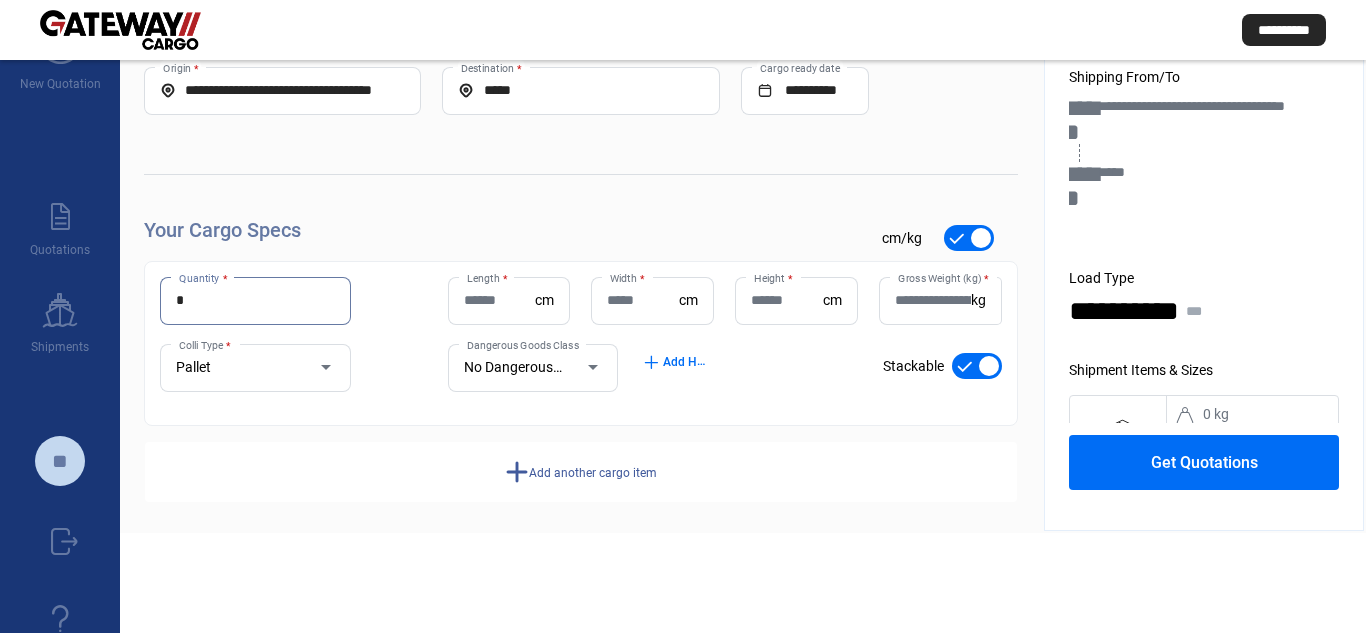 type on "*" 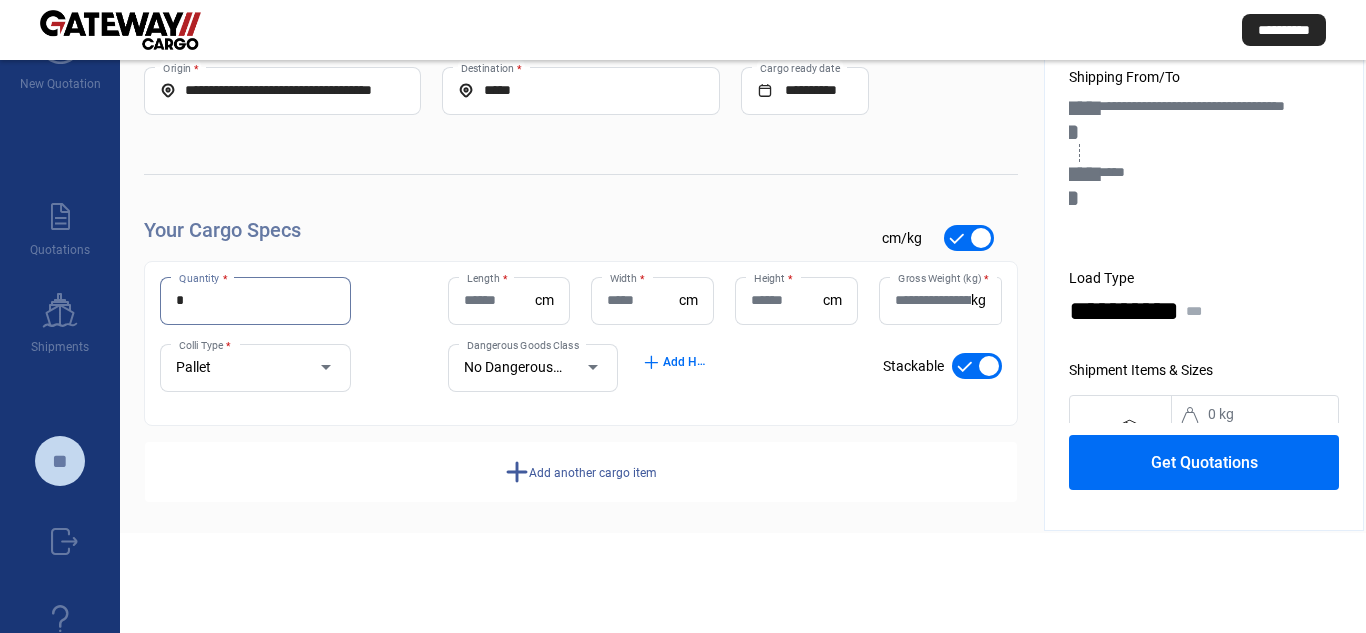 click on "*" at bounding box center (255, 300) 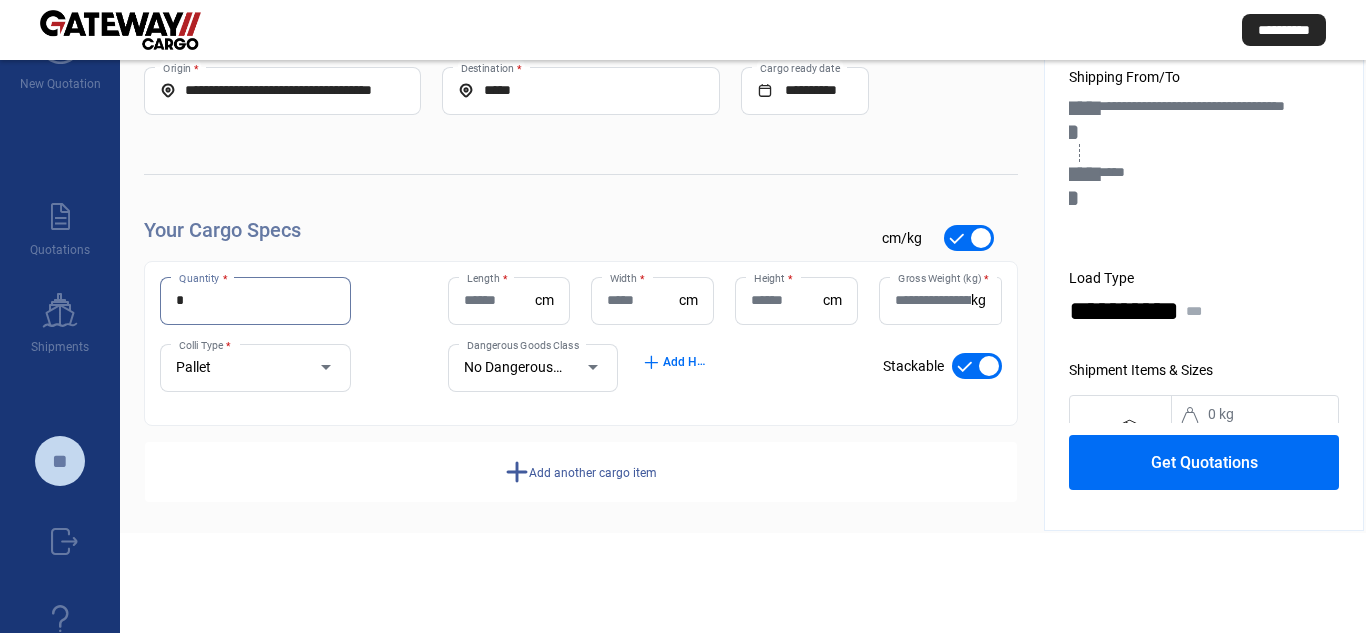 type on "*" 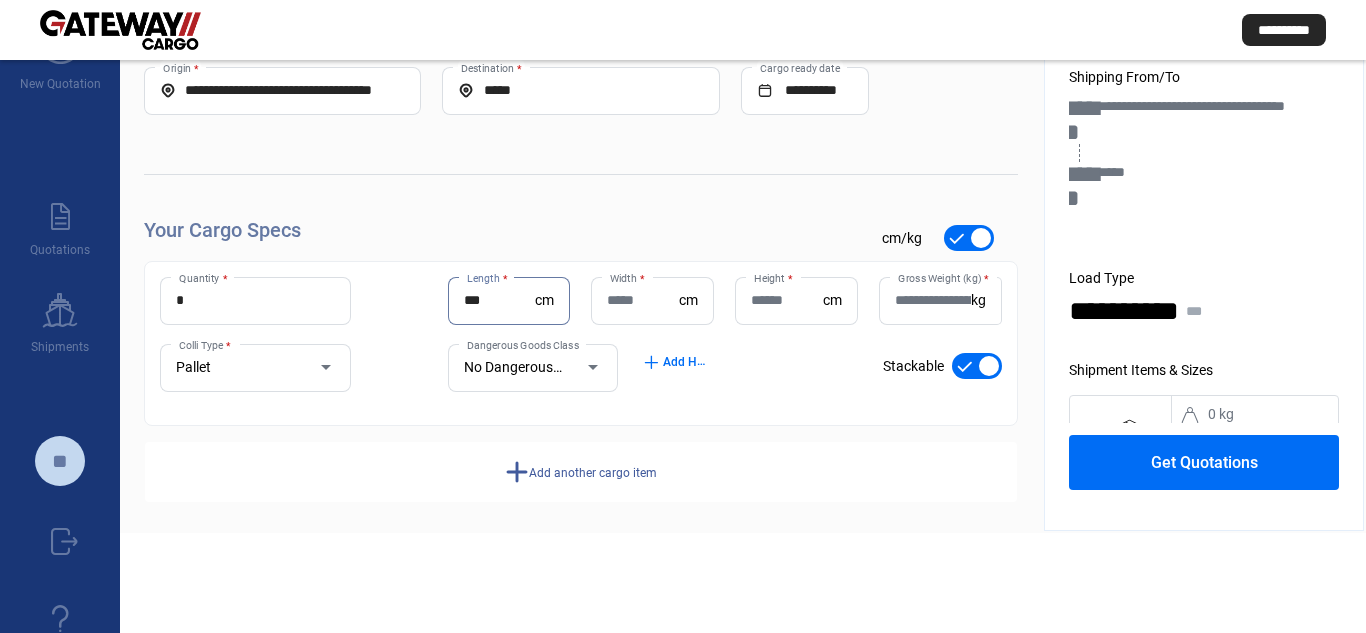 type on "***" 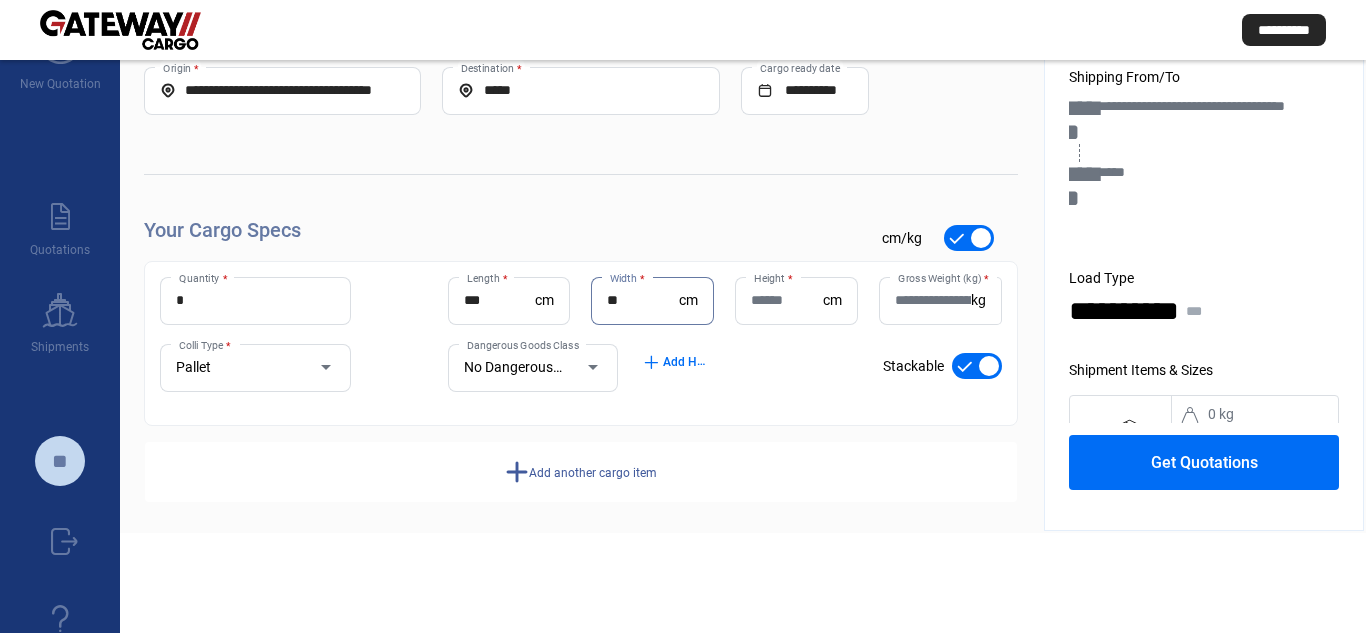 type on "**" 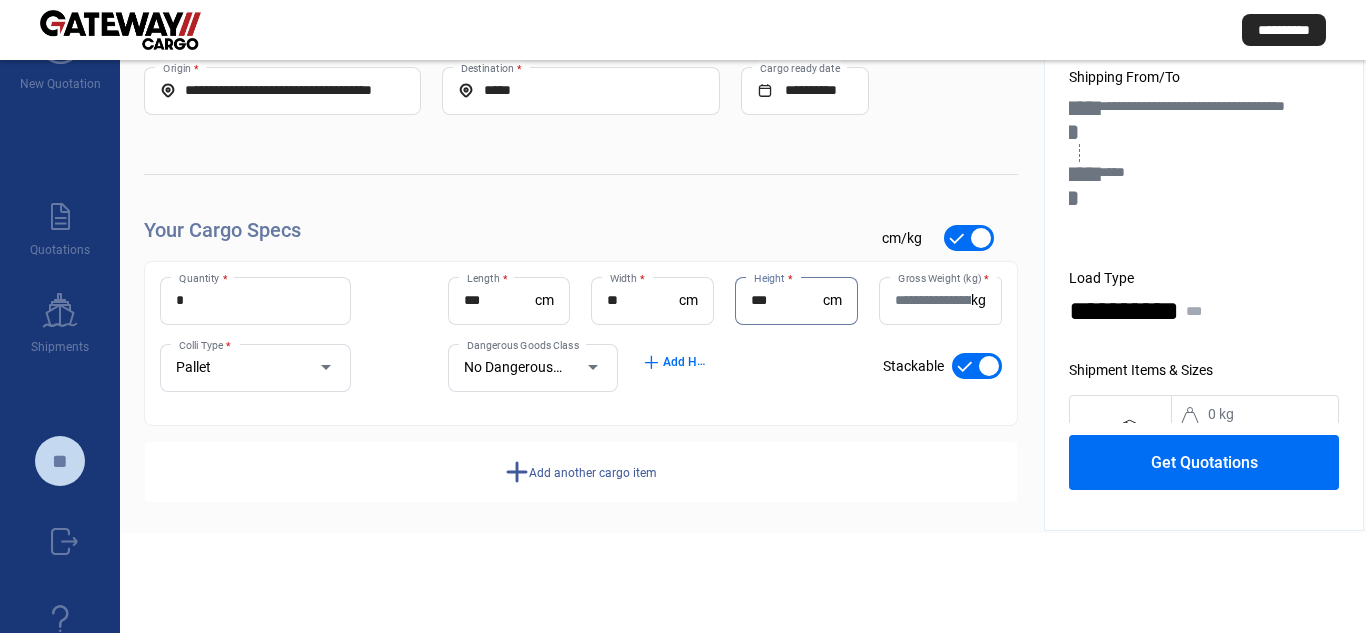 type on "***" 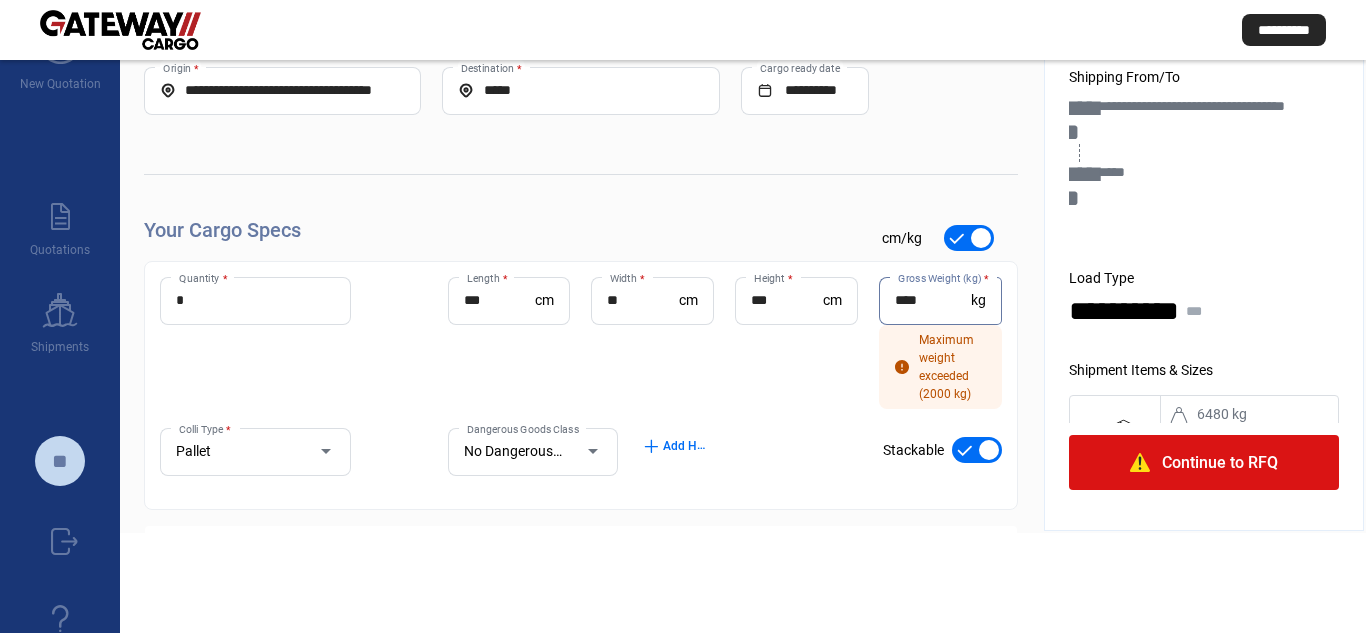 click on "****" at bounding box center [933, 300] 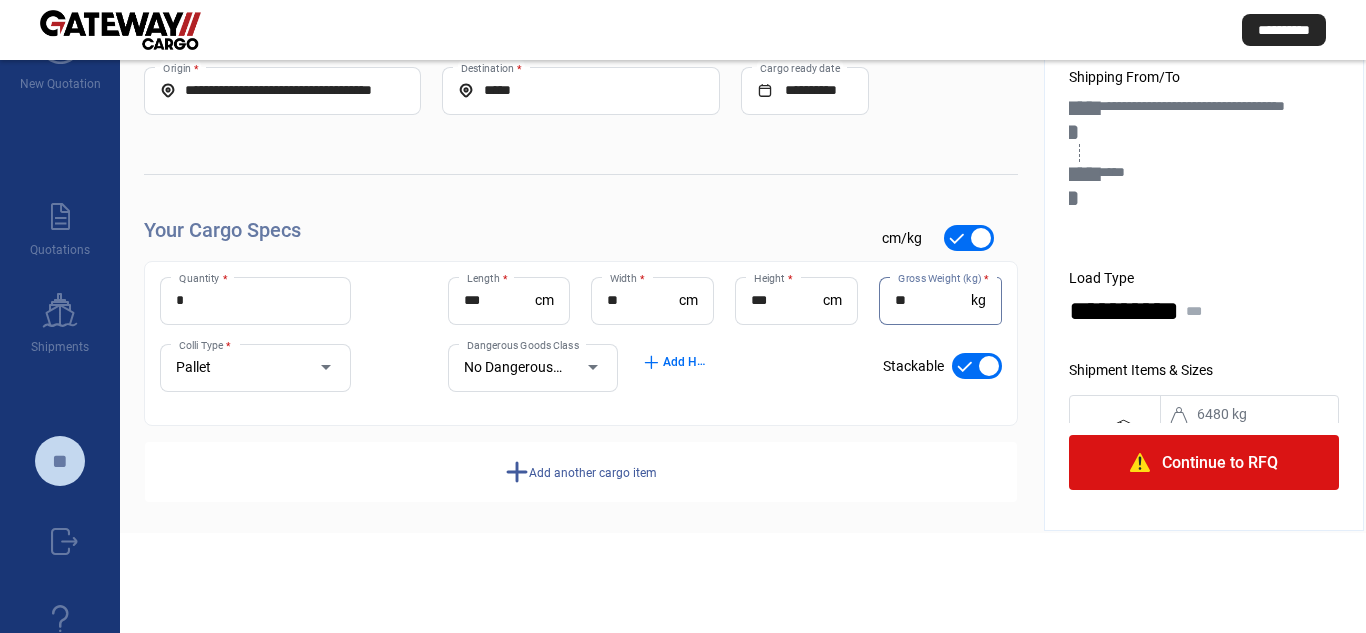 type on "*" 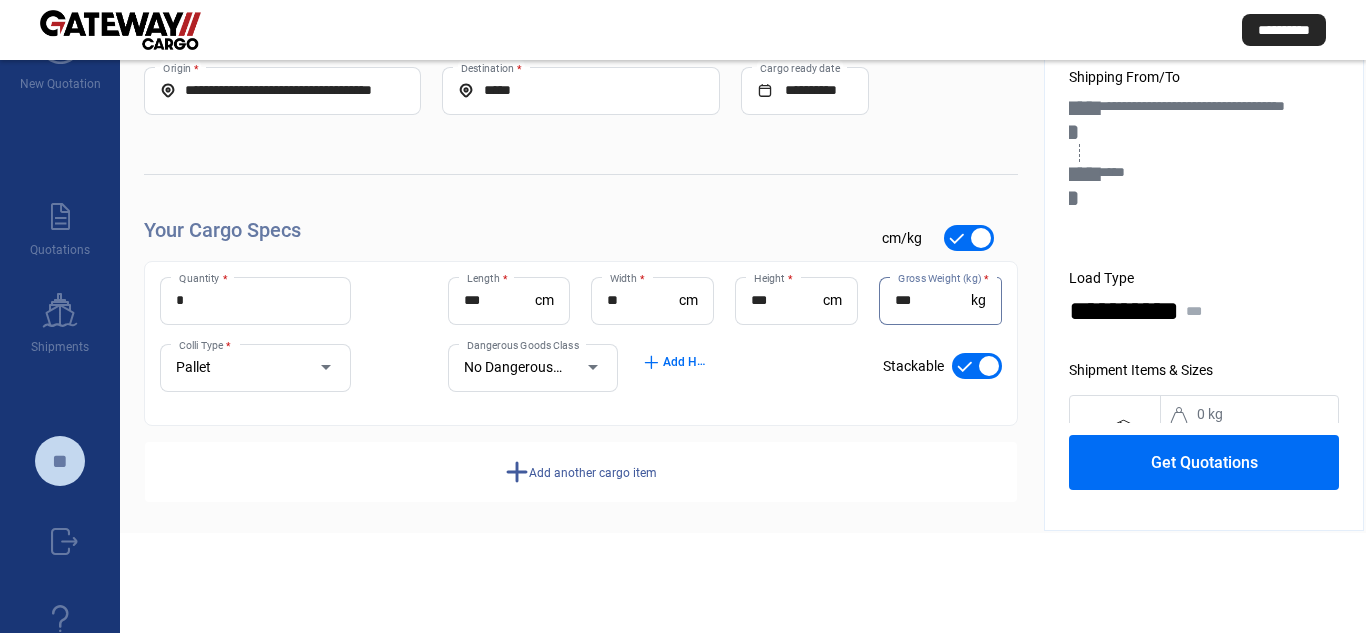 type on "***" 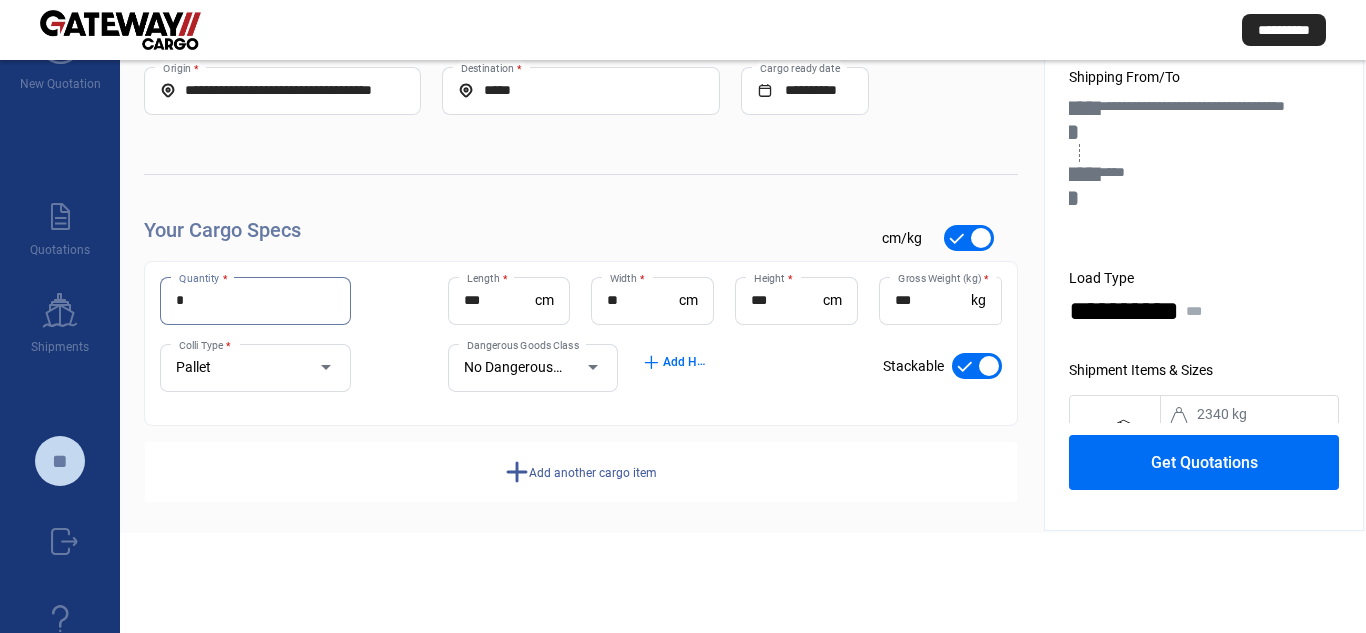 type on "*" 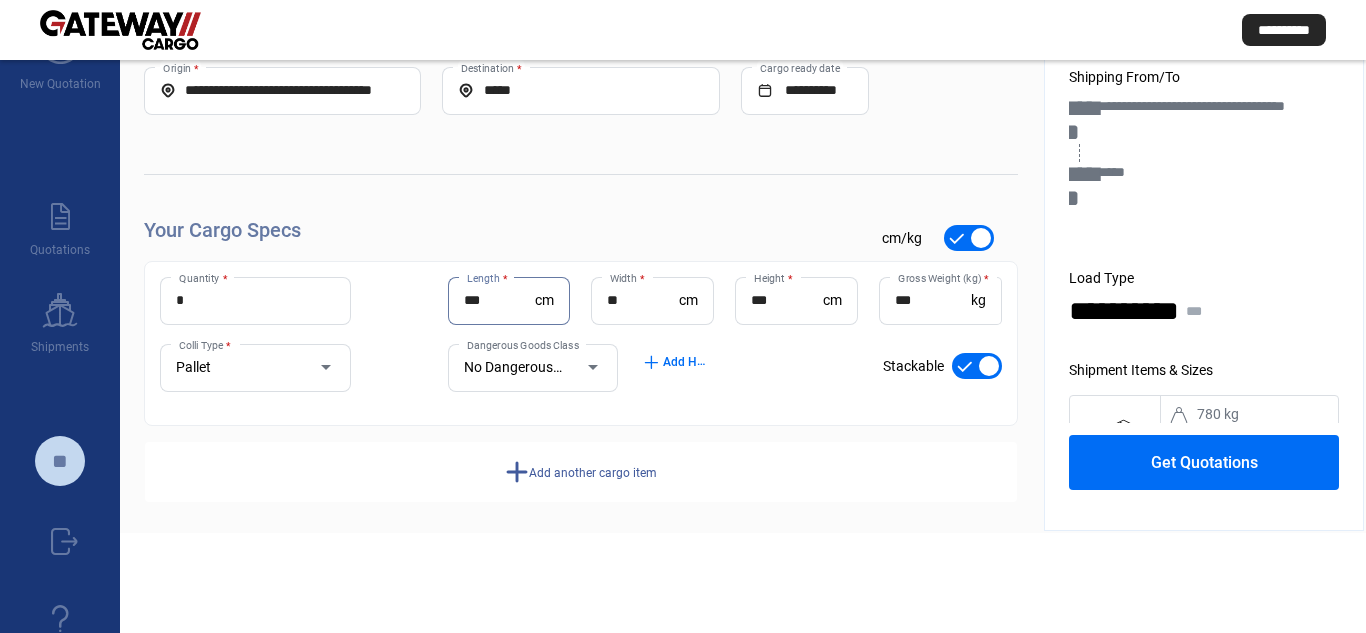 click on "add  Add another cargo item" 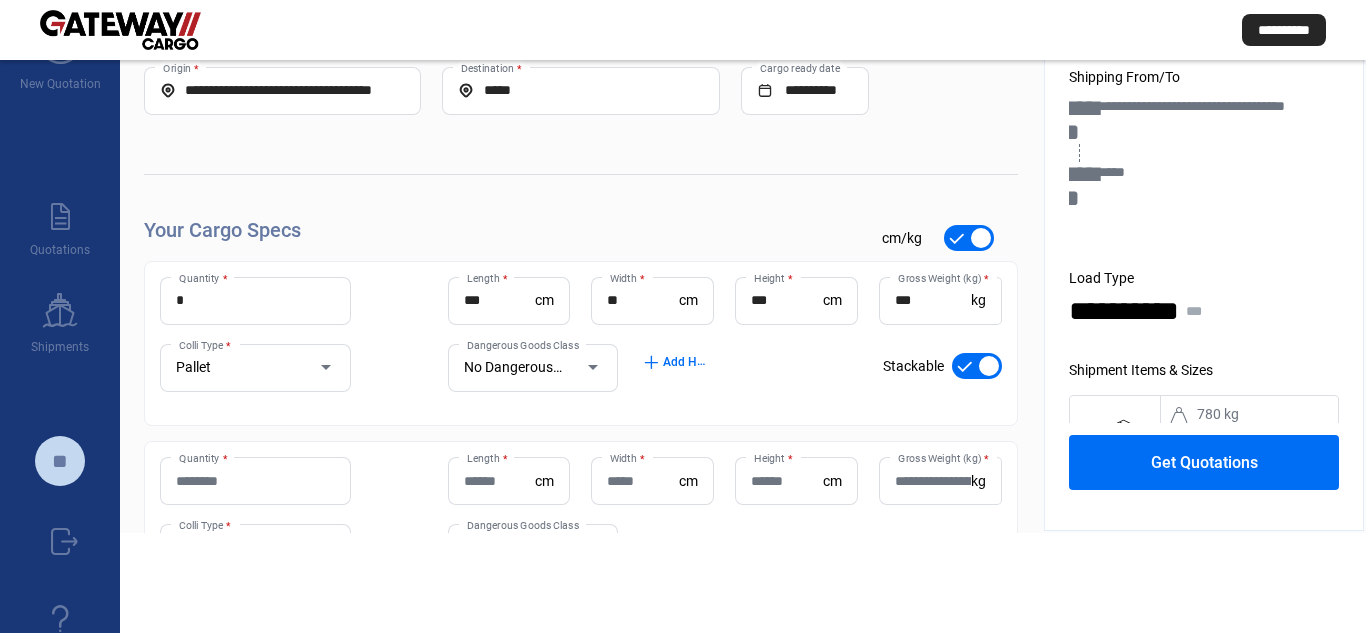 click on "Quantity *" at bounding box center (255, 481) 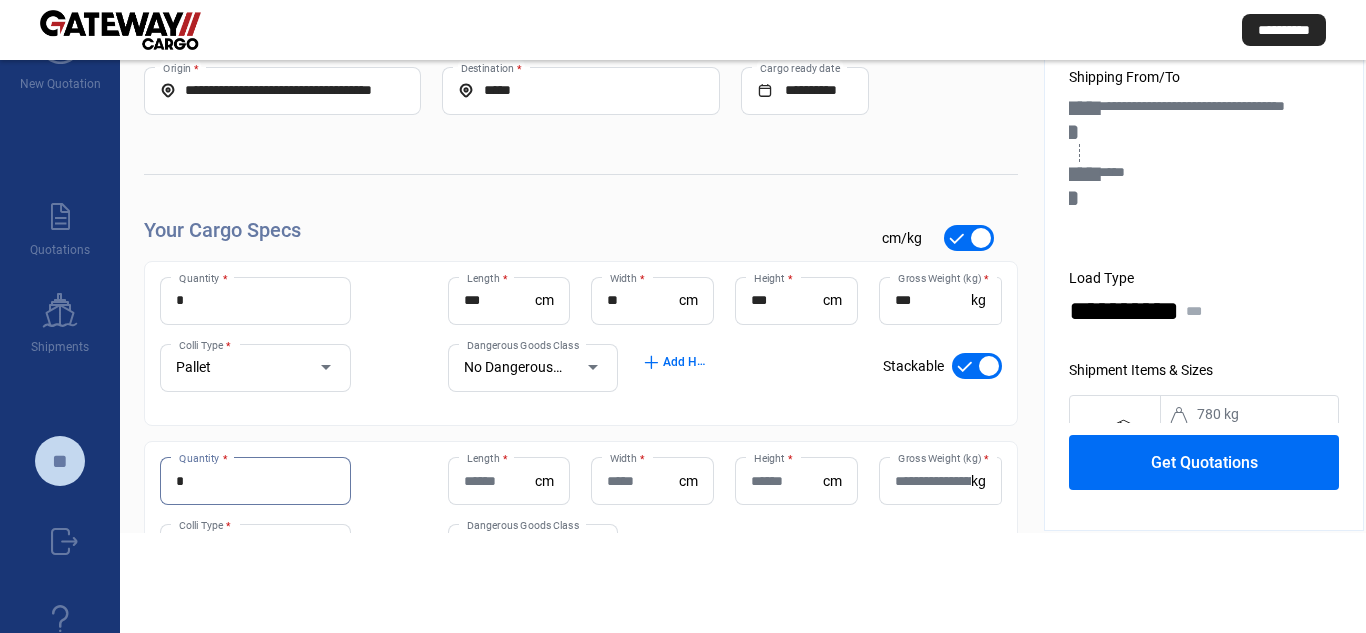 type on "*" 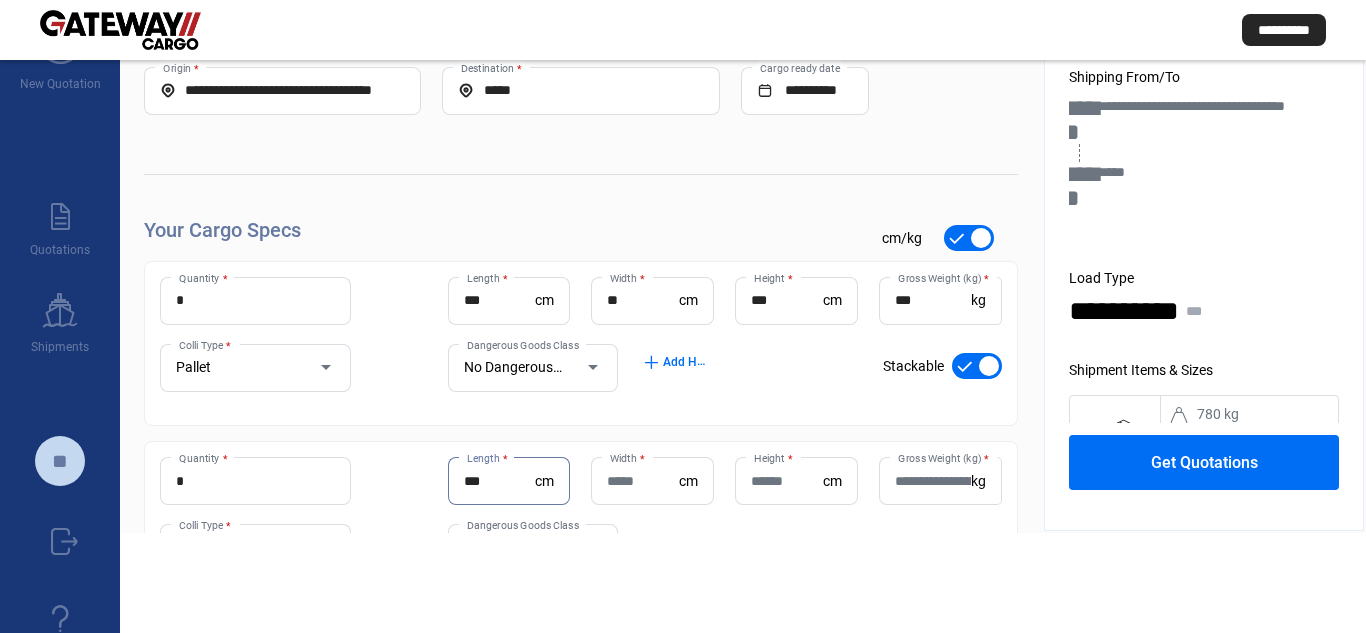 type on "***" 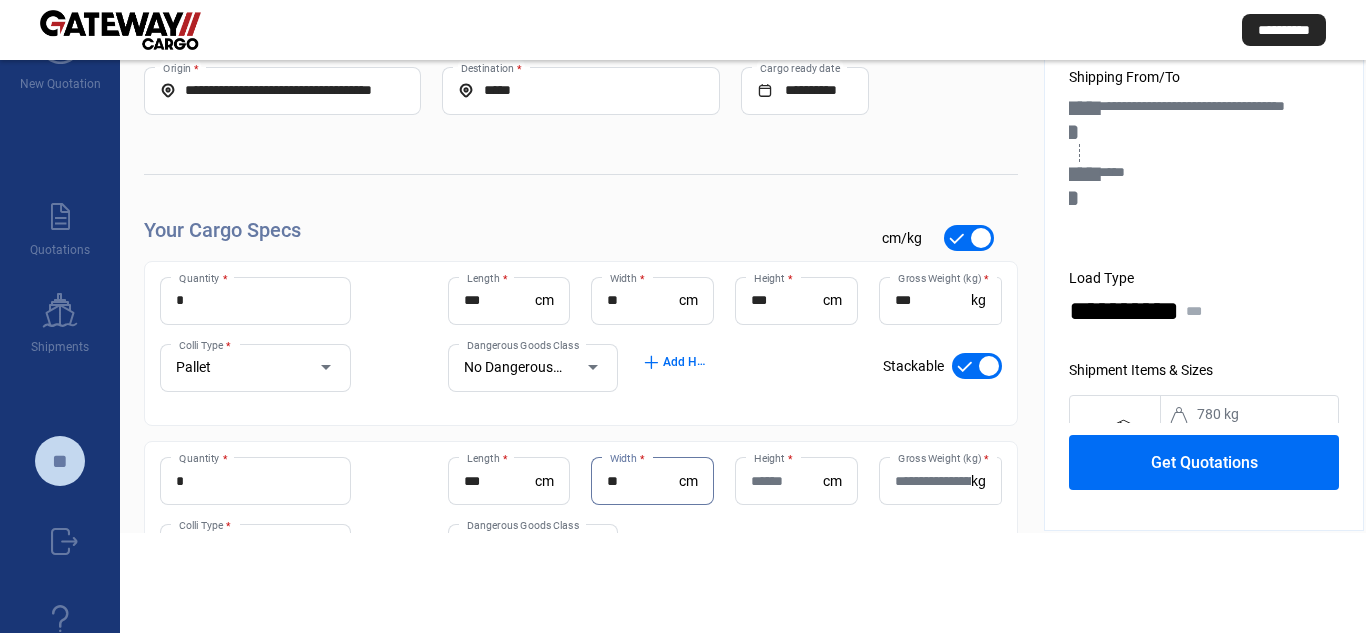 type on "**" 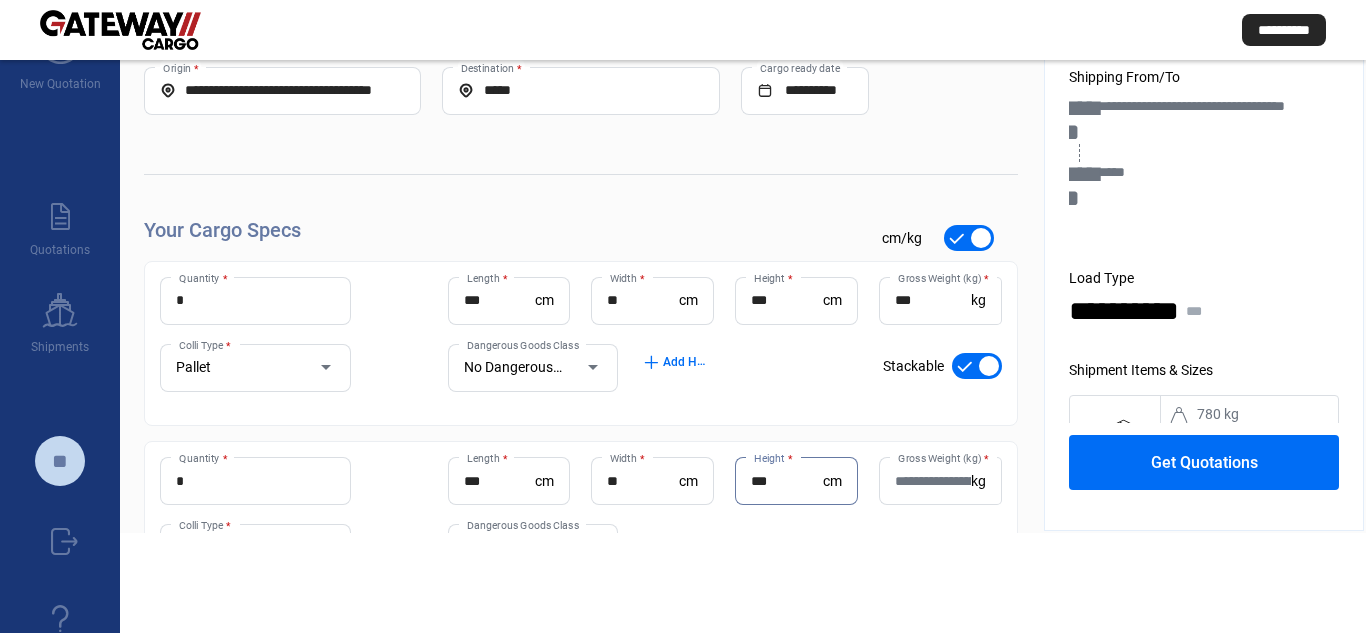 type on "***" 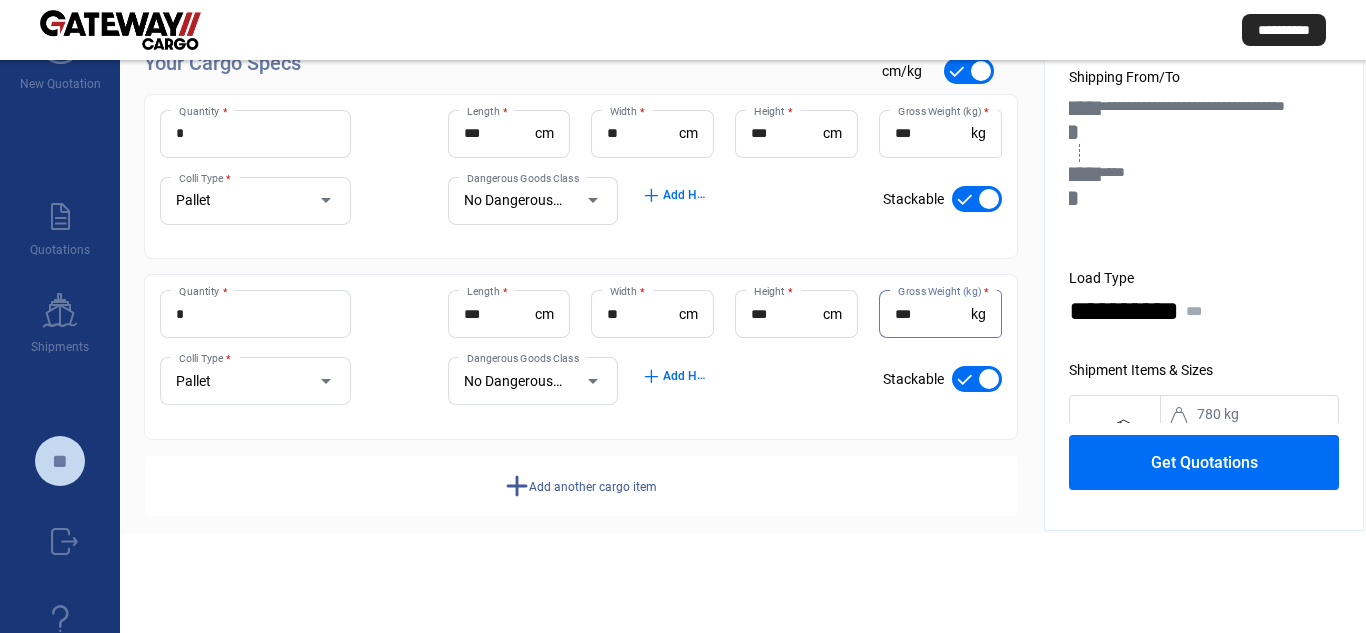scroll, scrollTop: 191, scrollLeft: 0, axis: vertical 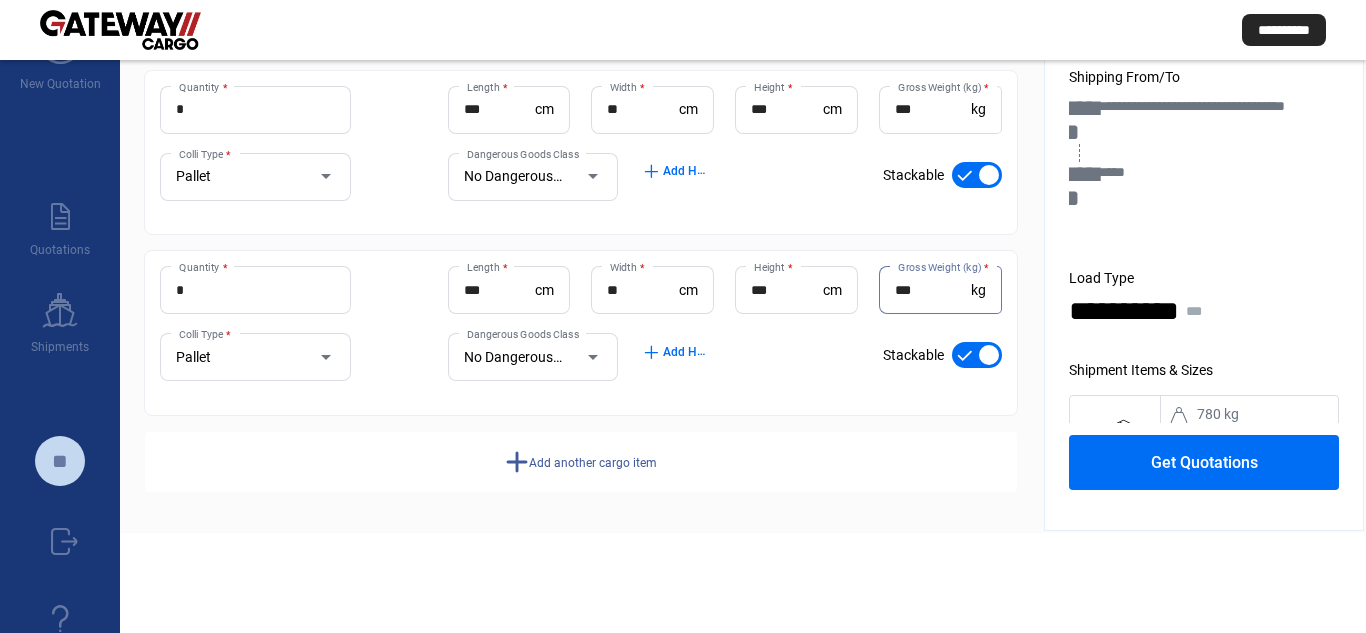 type on "***" 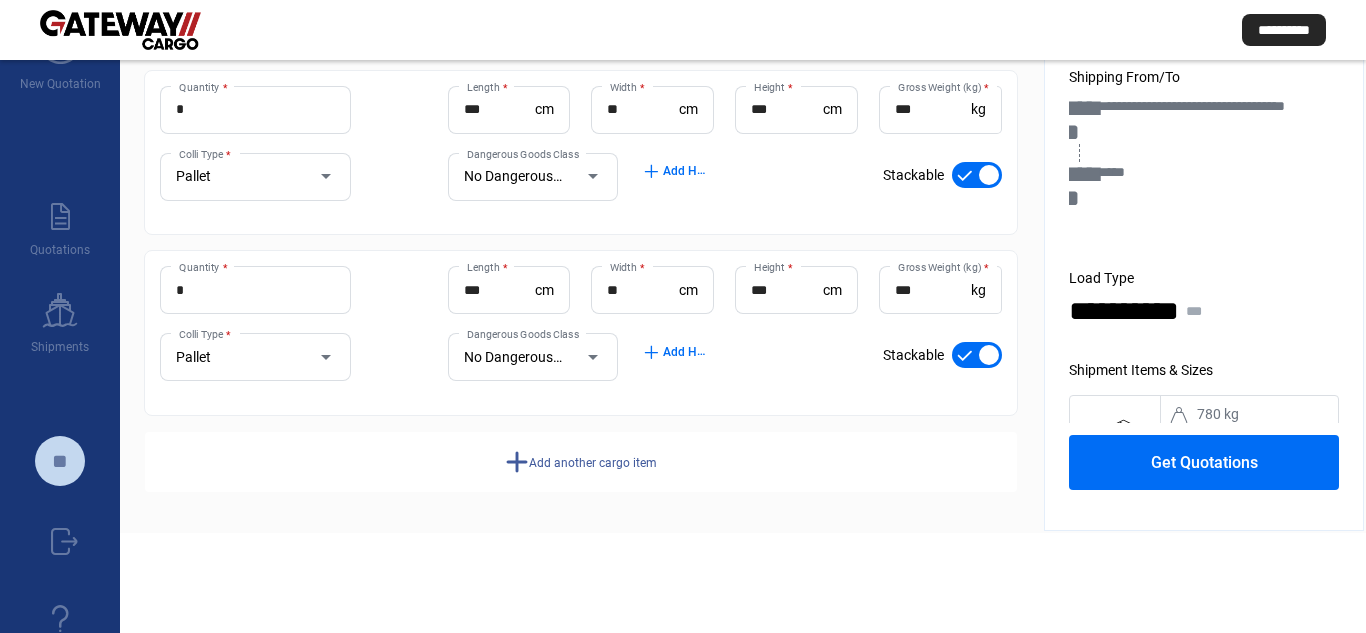 click on "add" 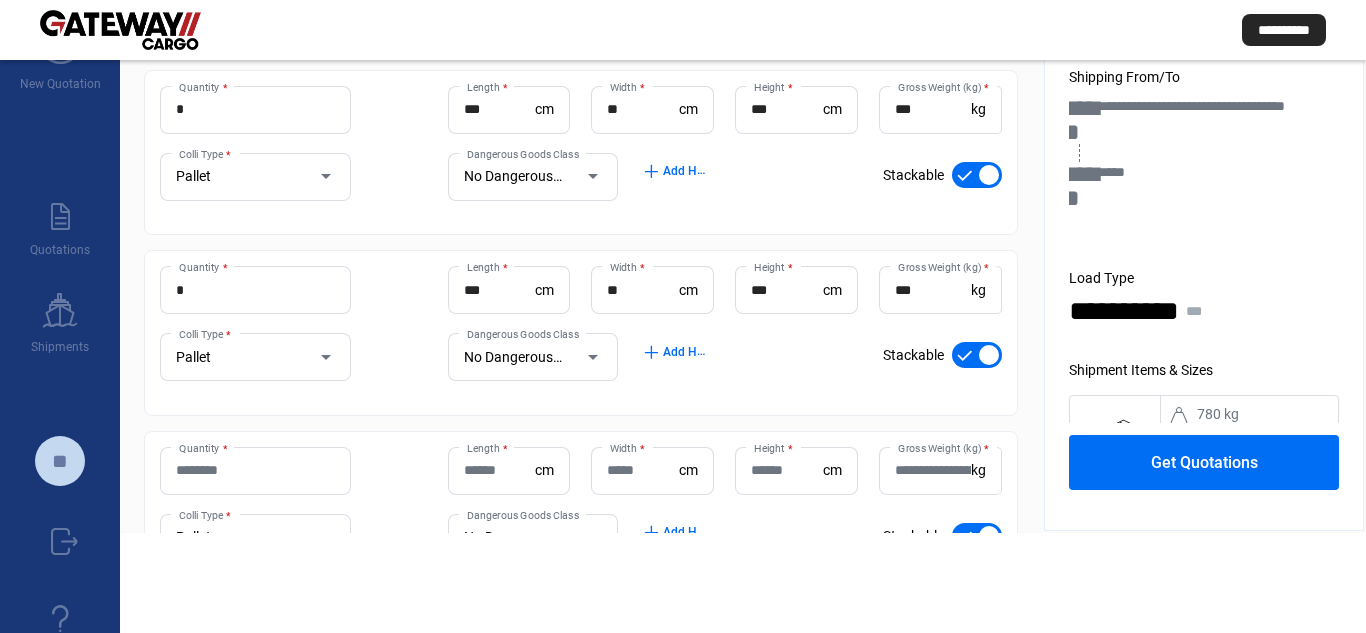 click on "Quantity *" at bounding box center (255, 470) 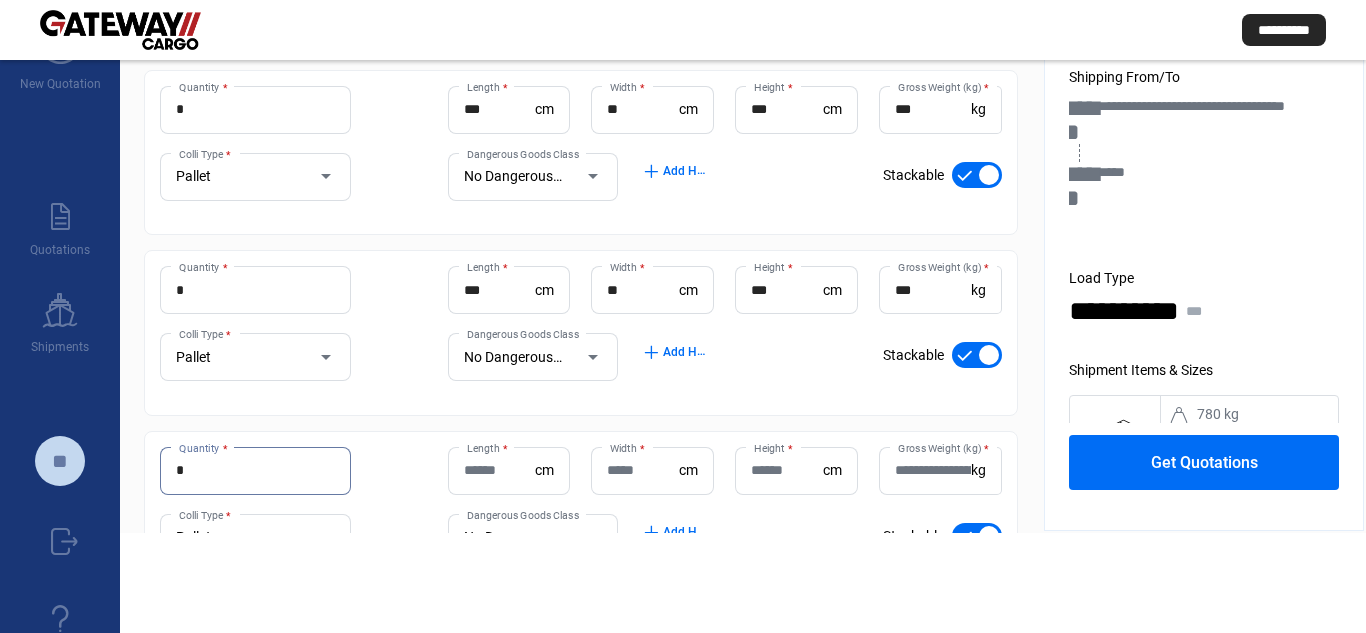 type on "*" 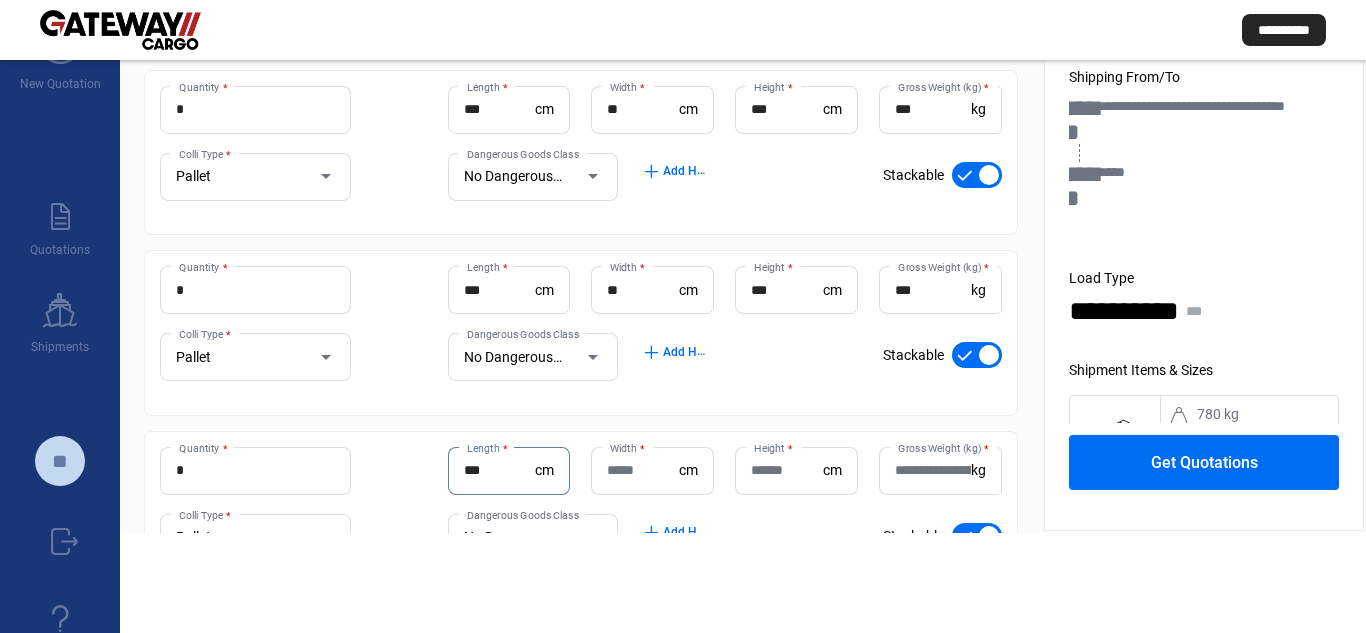 type on "***" 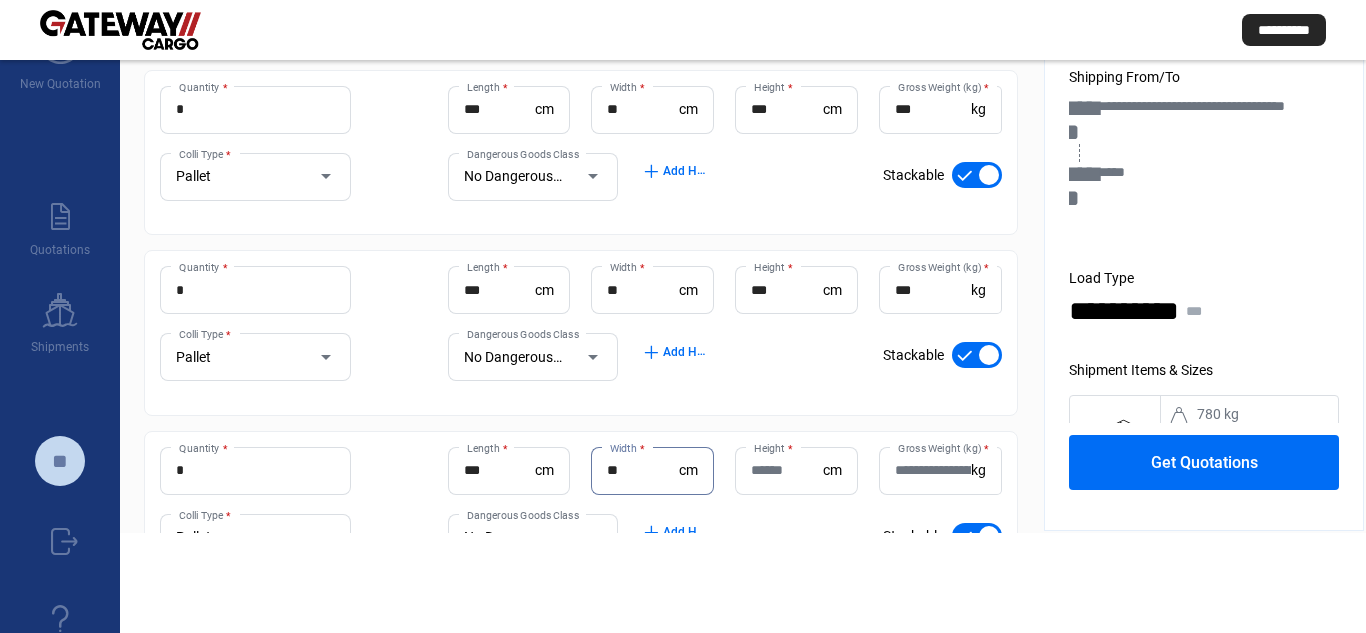 type on "**" 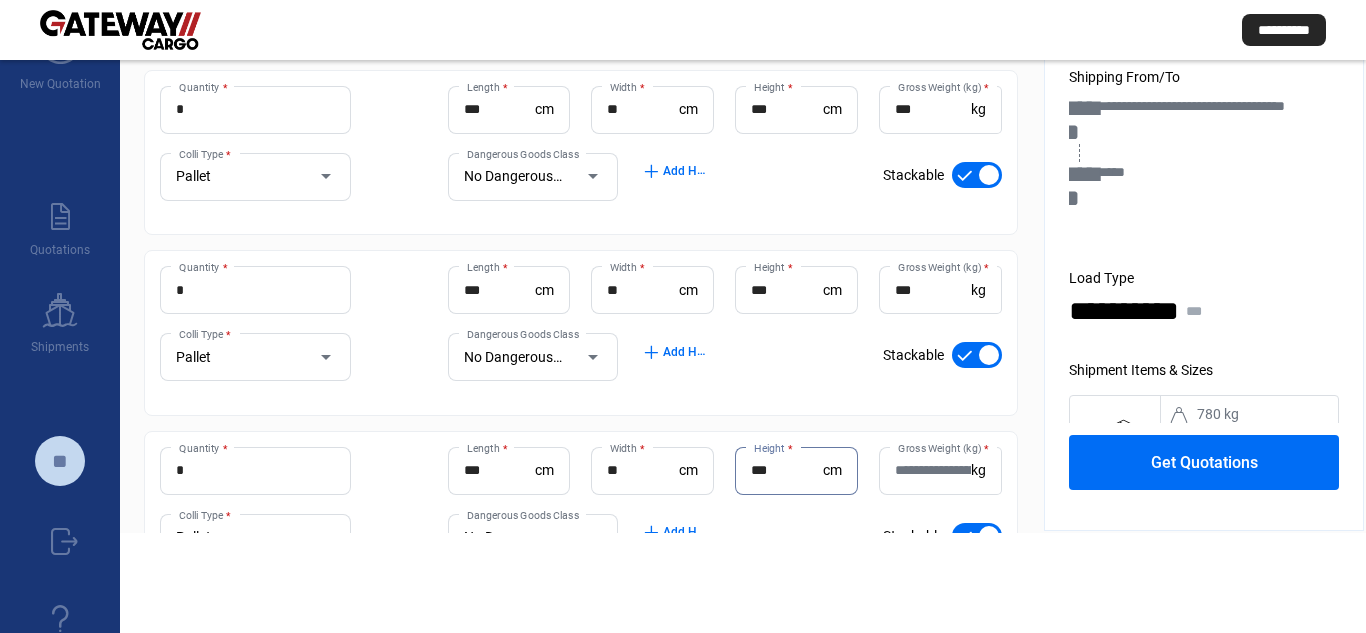 type on "***" 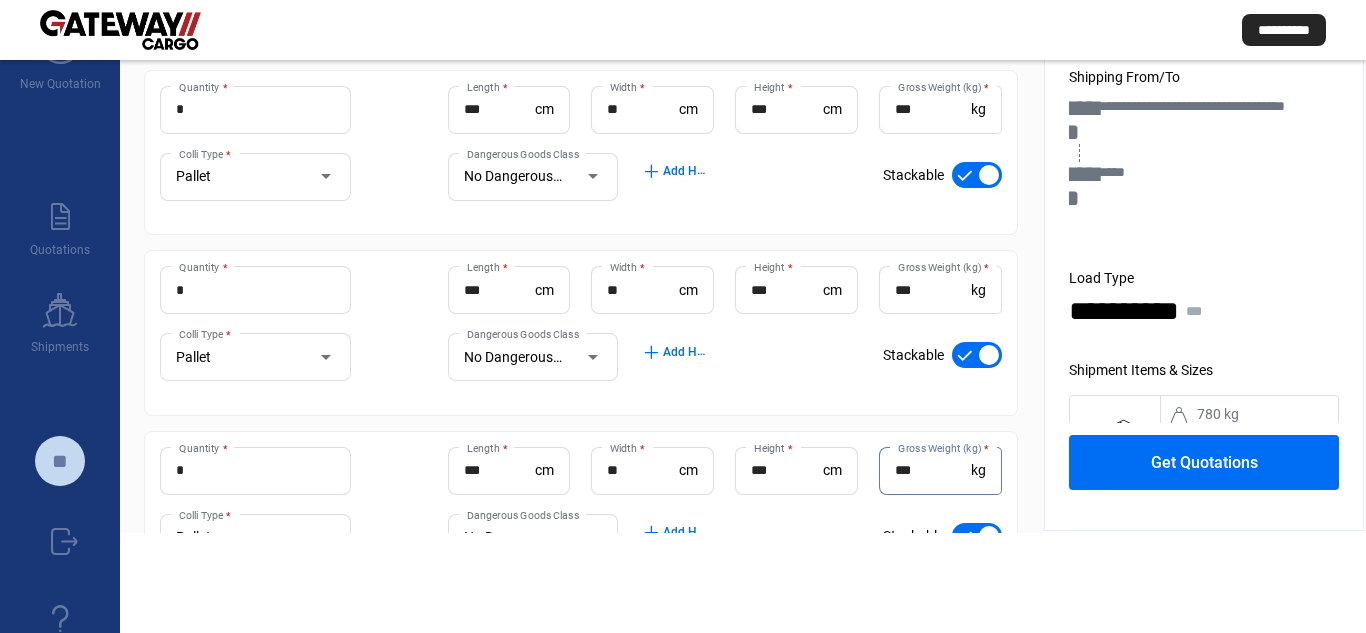 type on "***" 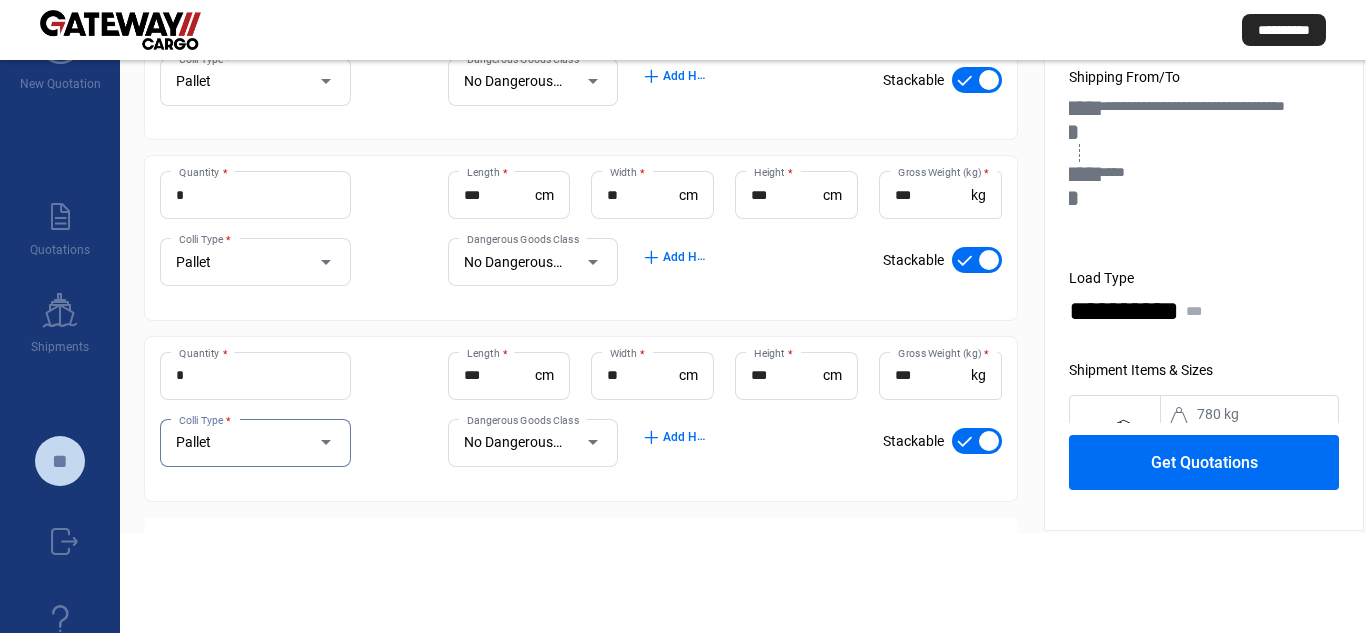 scroll, scrollTop: 372, scrollLeft: 0, axis: vertical 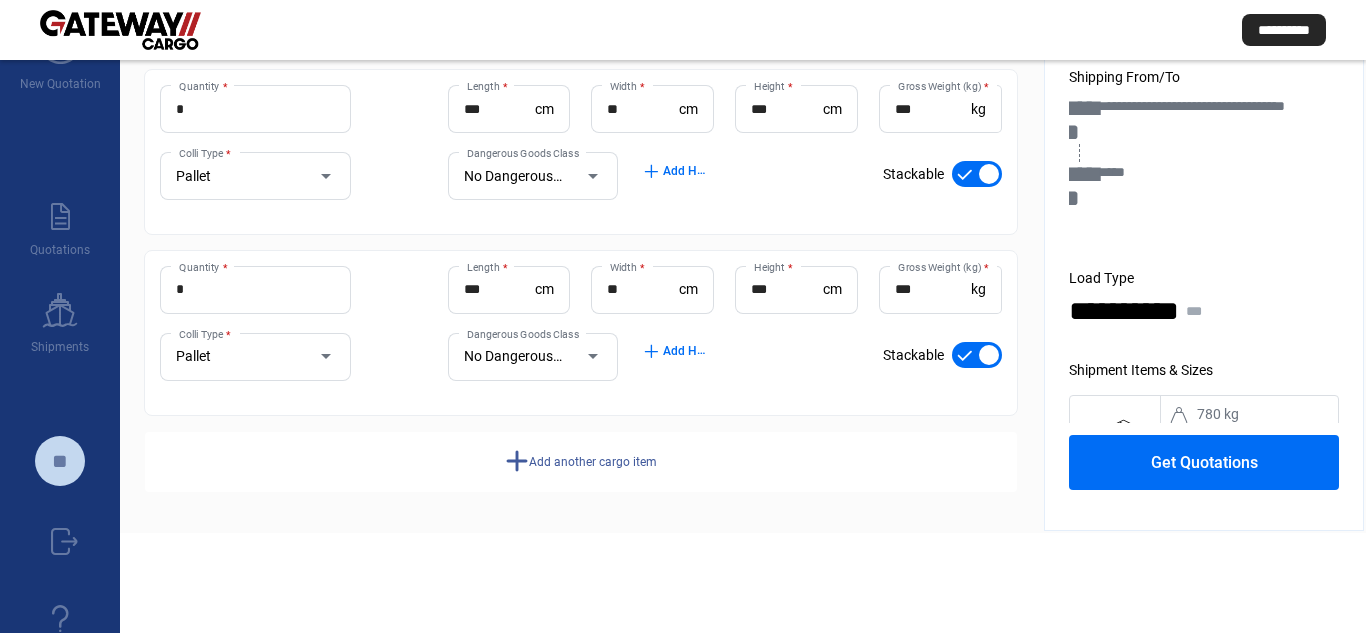 click on "add  Add another cargo item" 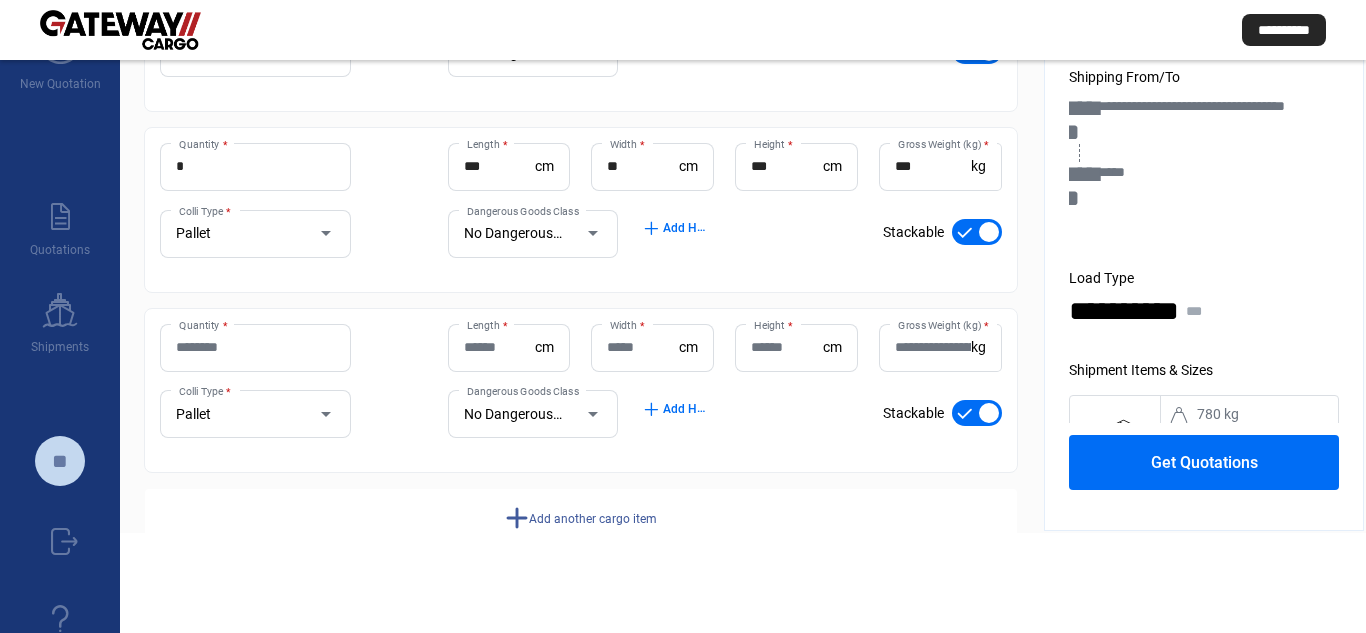 type 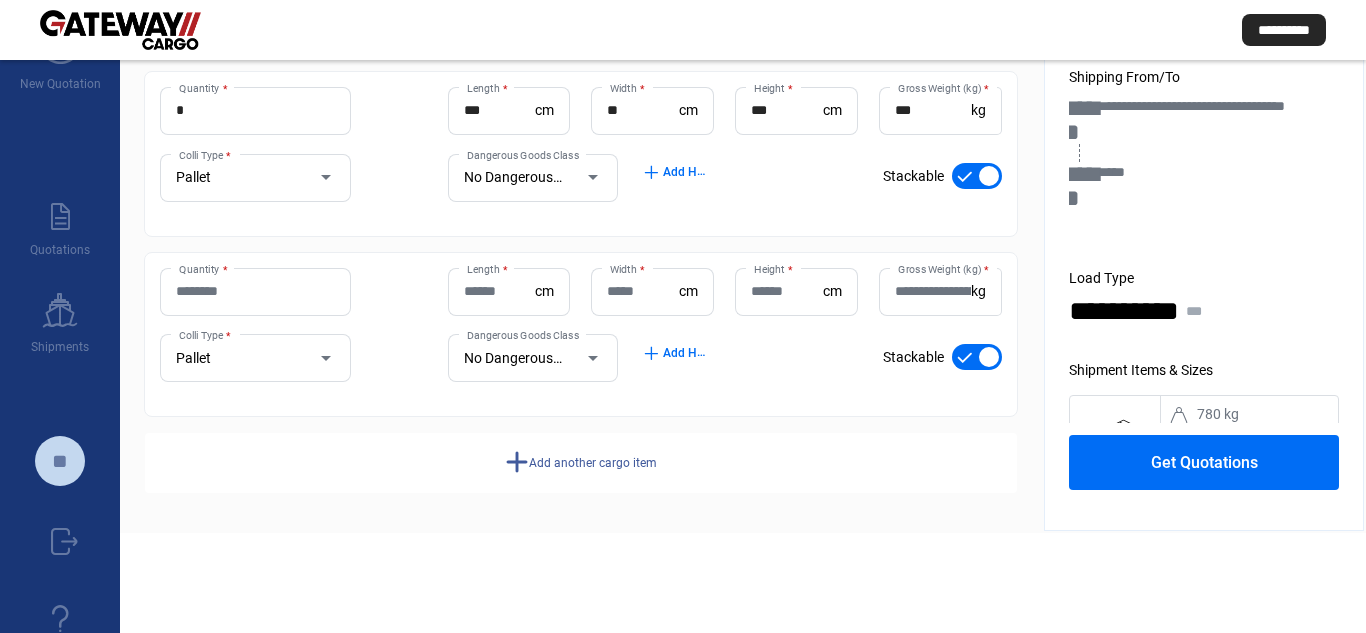 scroll, scrollTop: 552, scrollLeft: 0, axis: vertical 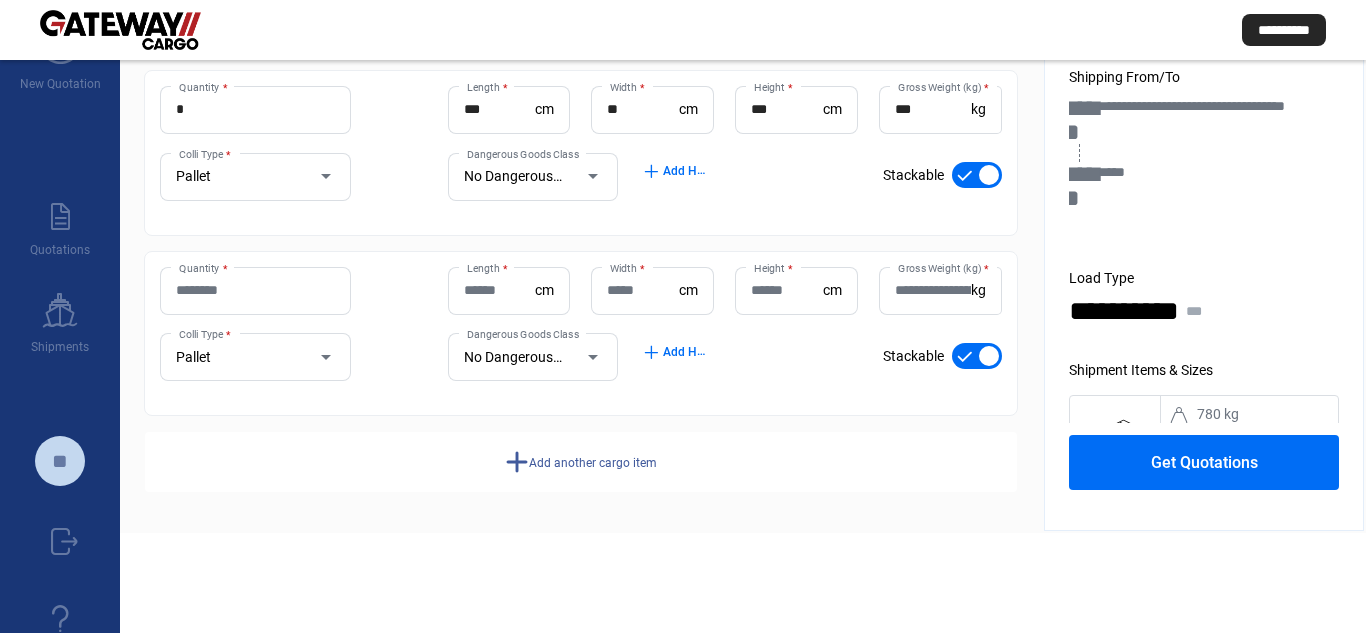 click on "Quantity *" at bounding box center (255, 290) 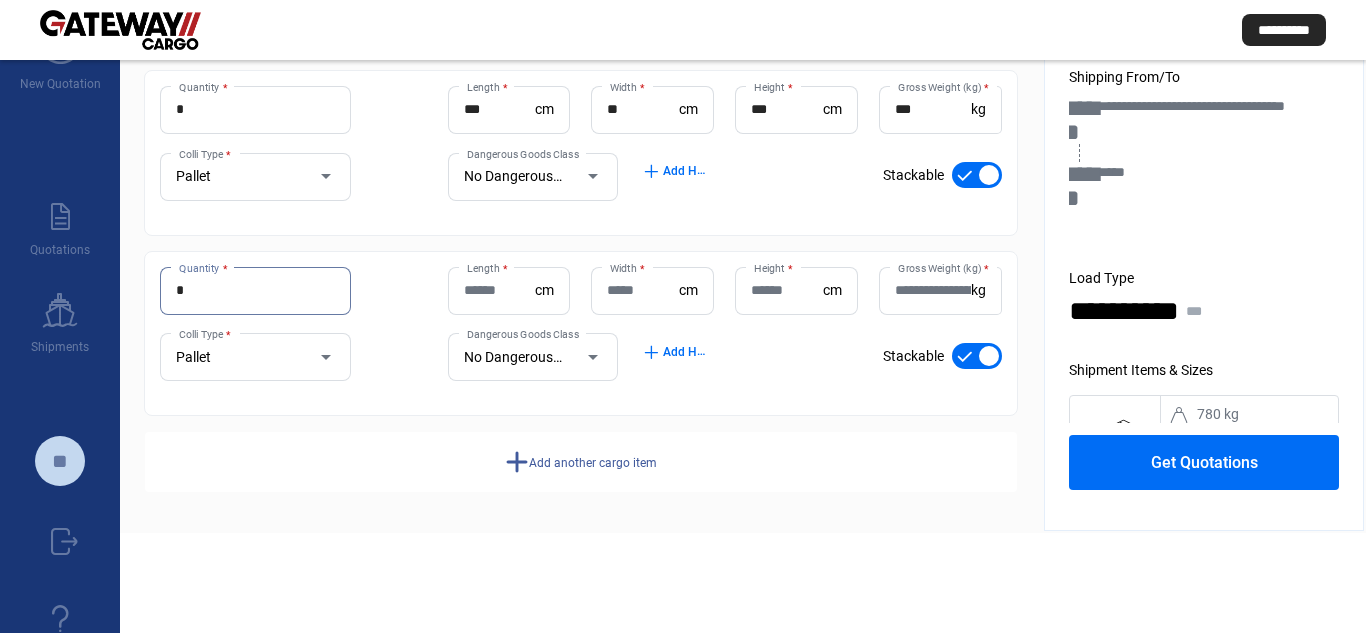 type on "*" 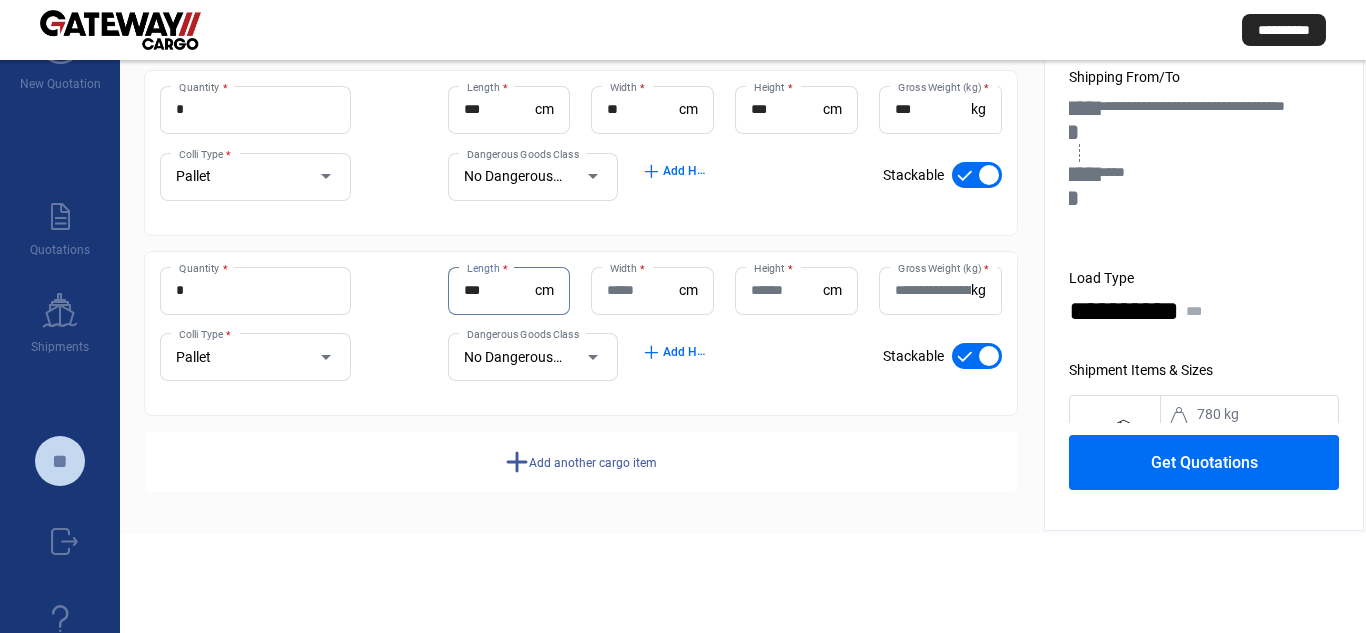 type on "***" 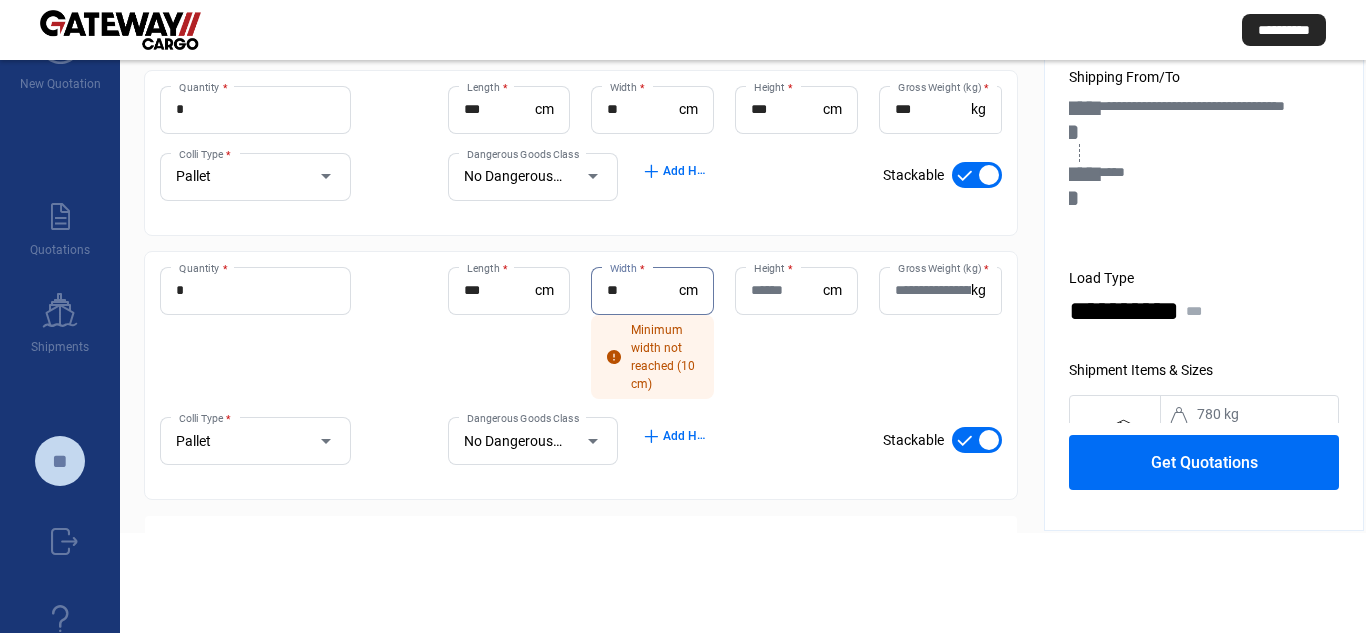 type on "**" 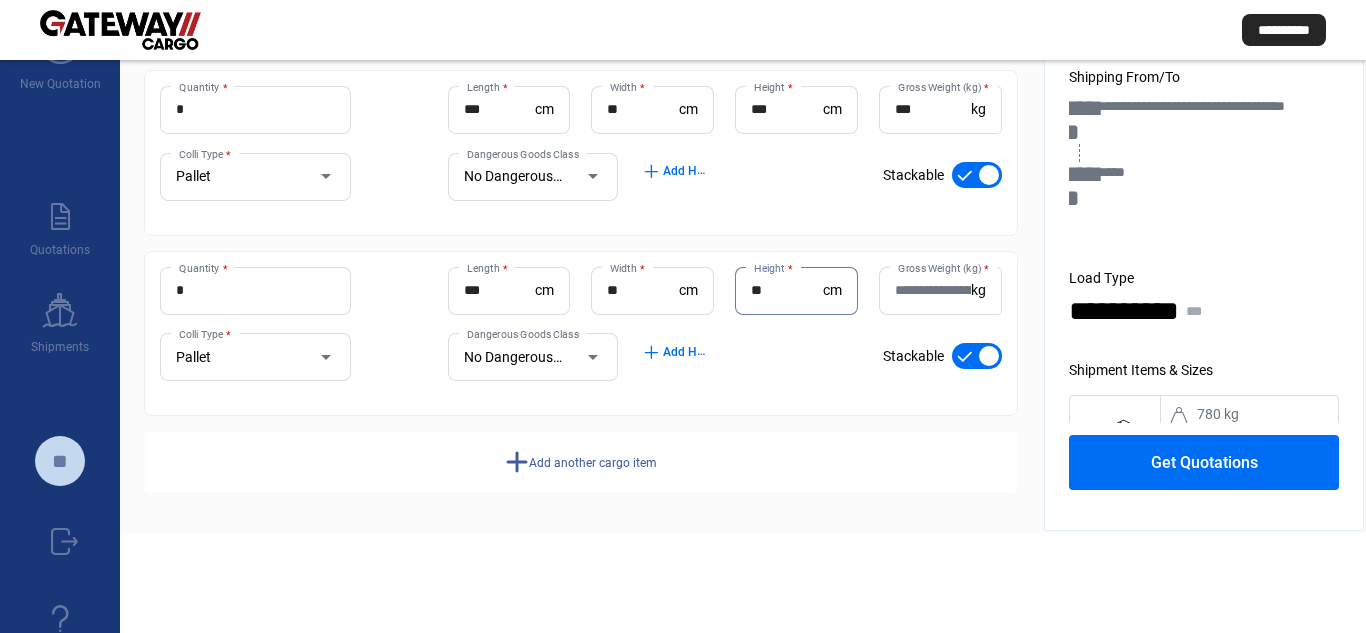 type on "**" 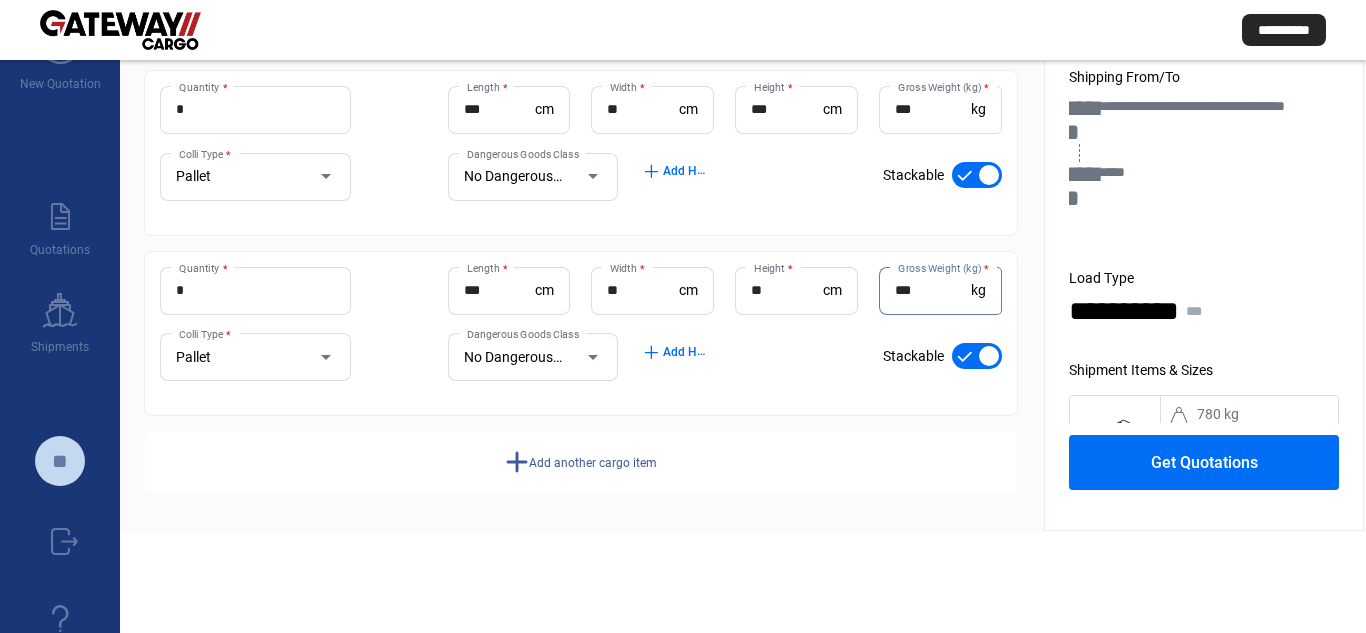 type on "***" 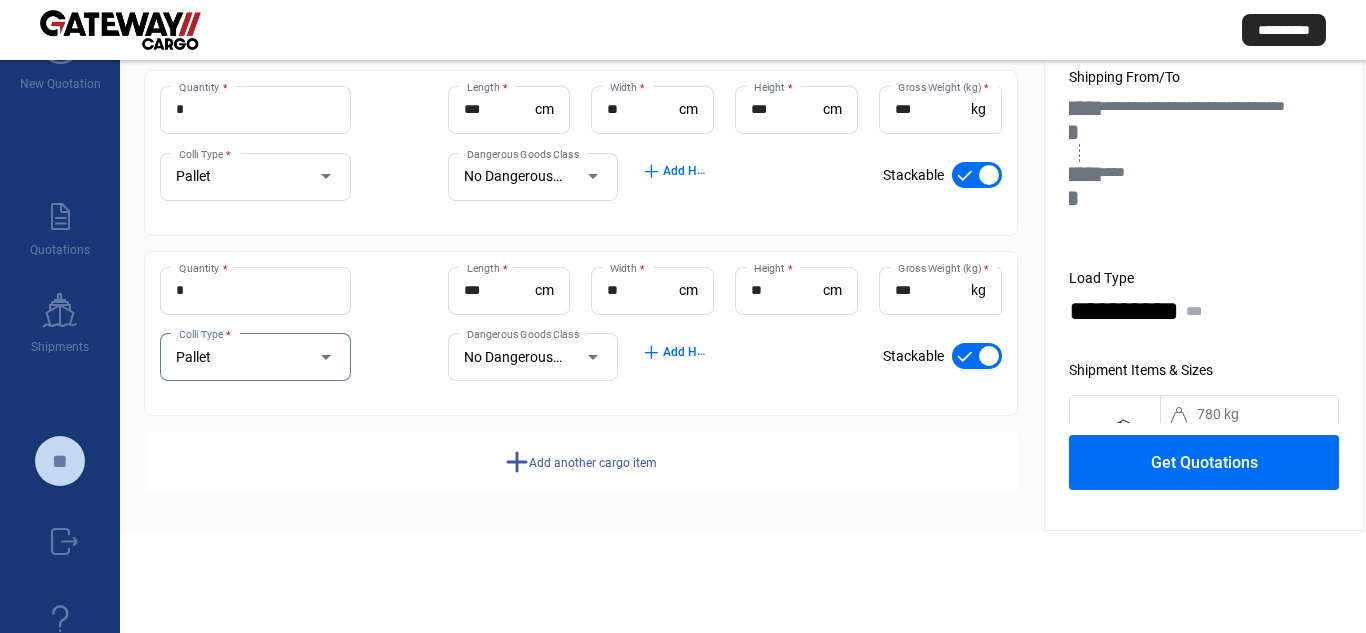 click on "add  Add another cargo item" 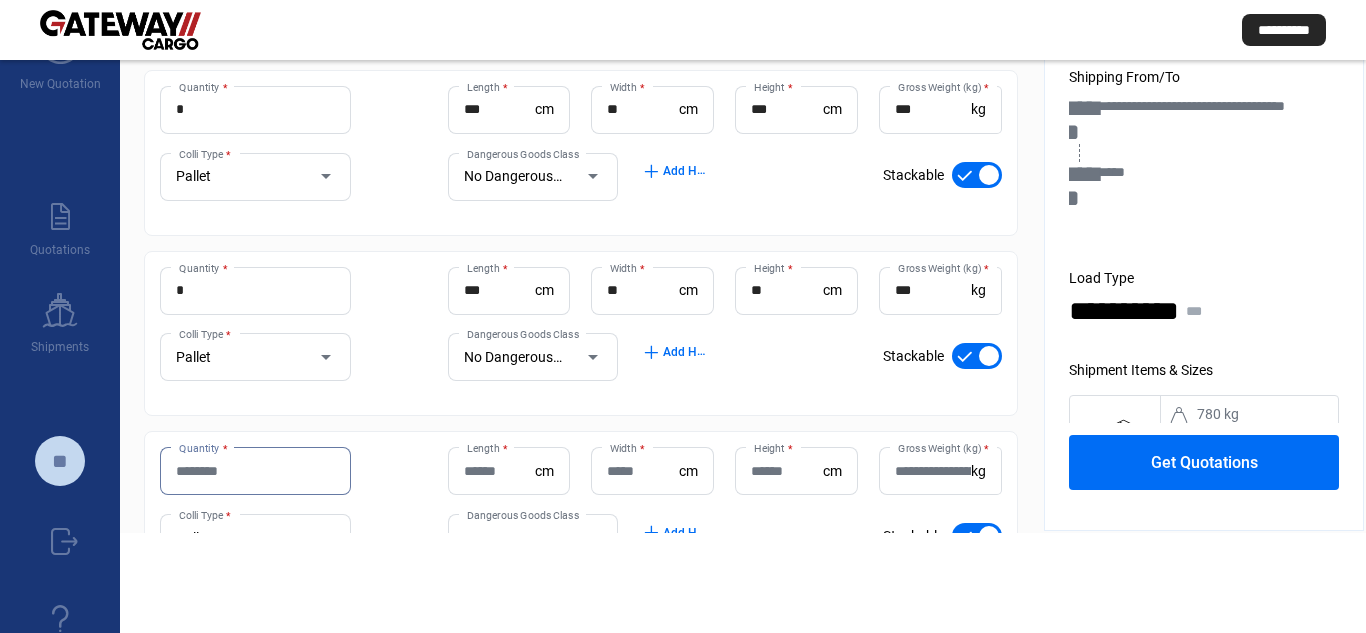 click on "Quantity *" at bounding box center [255, 471] 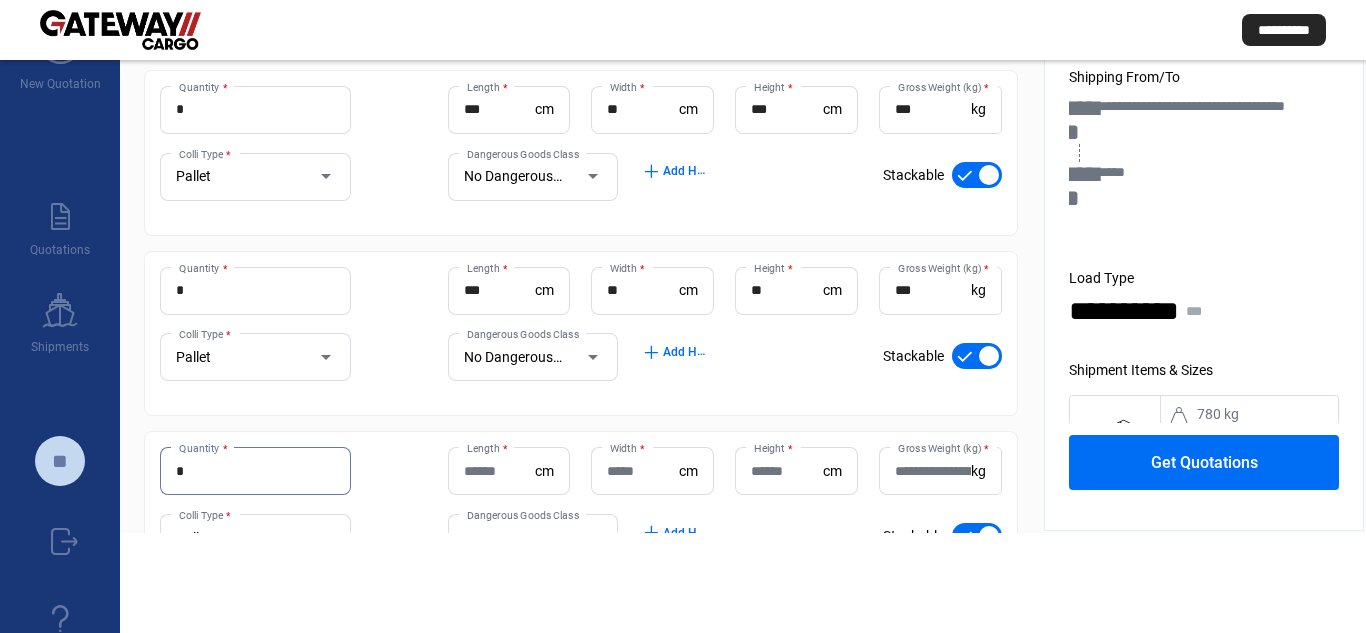 type on "*" 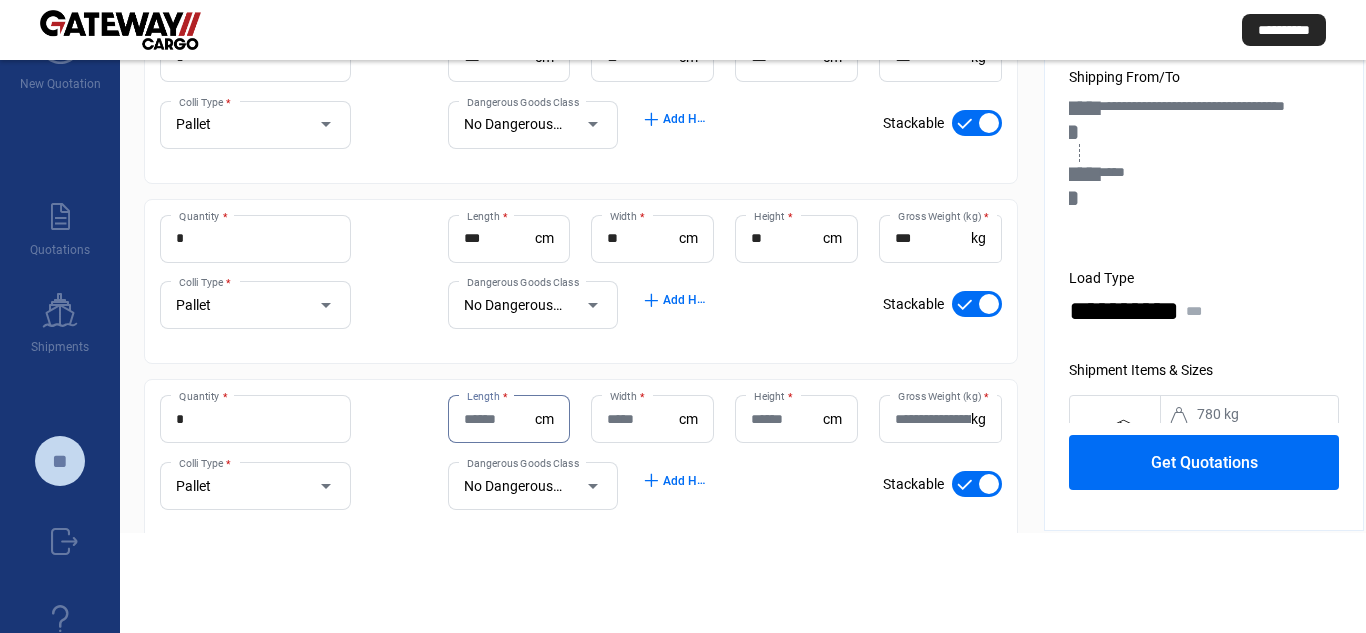 scroll, scrollTop: 652, scrollLeft: 0, axis: vertical 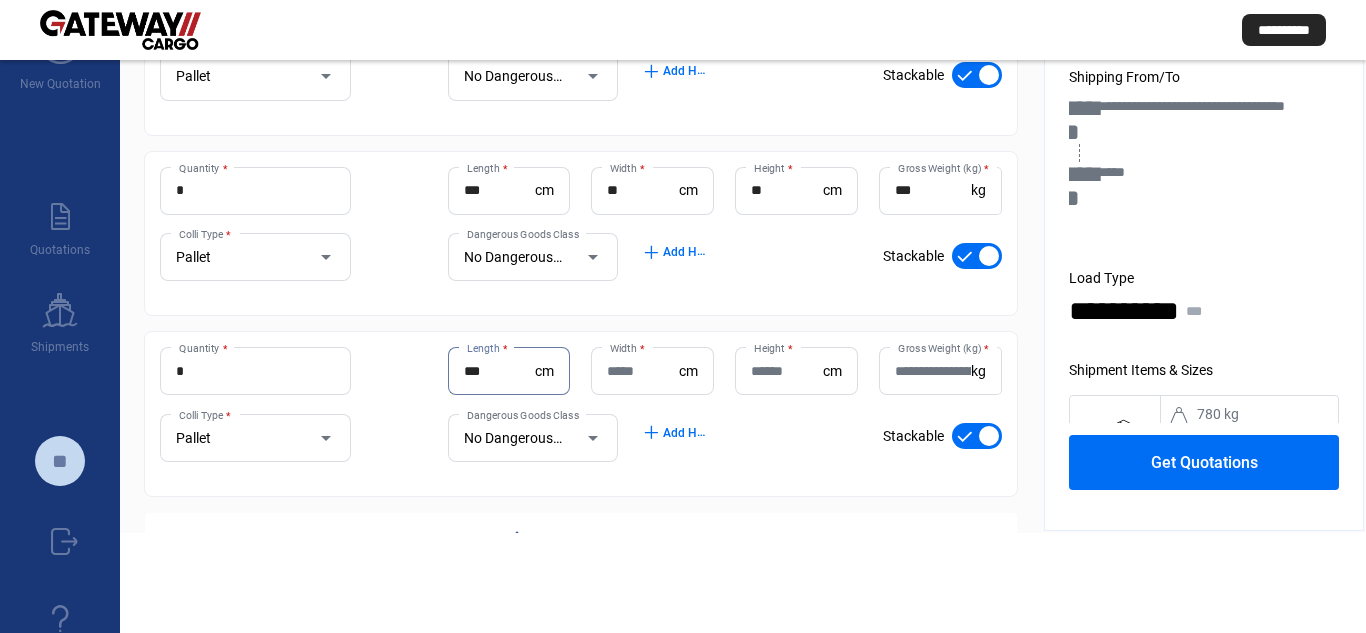 type on "***" 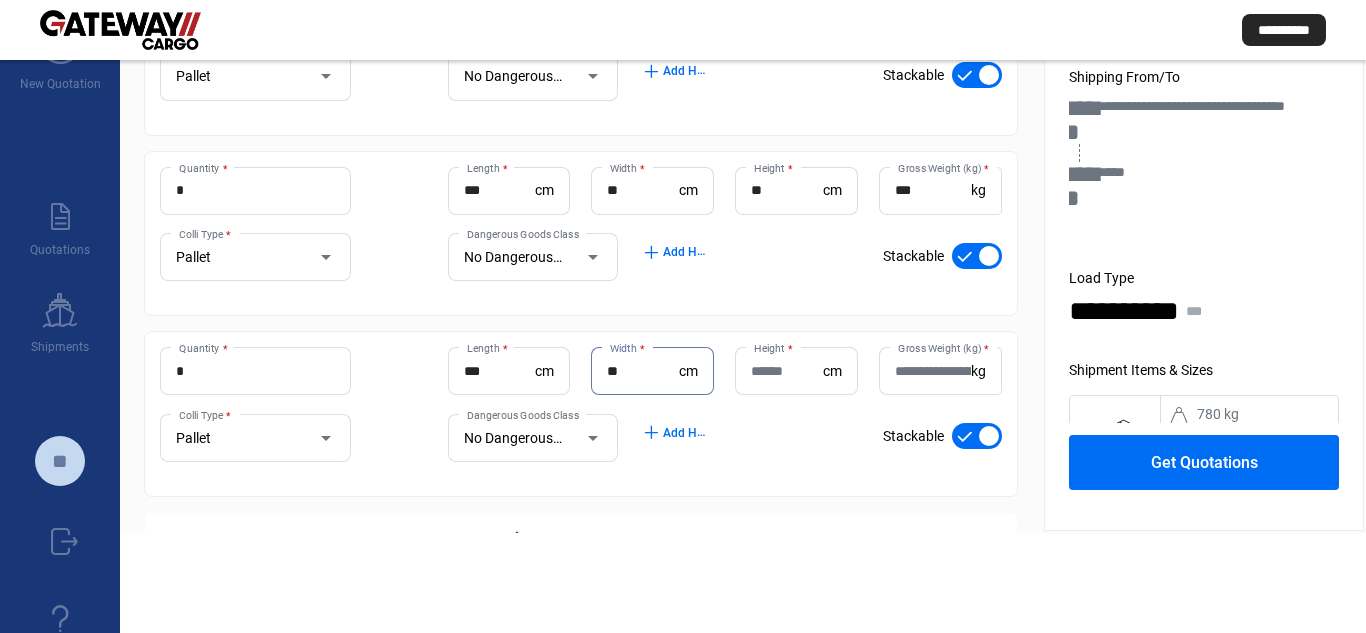 type on "**" 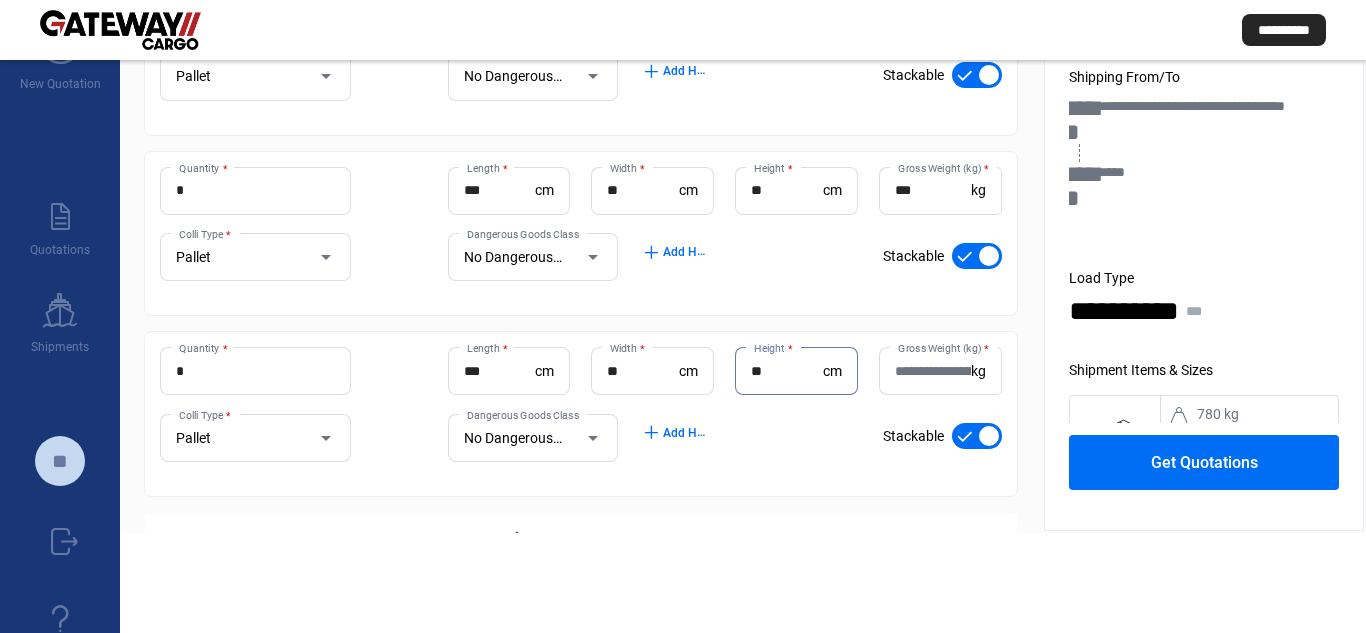 type on "**" 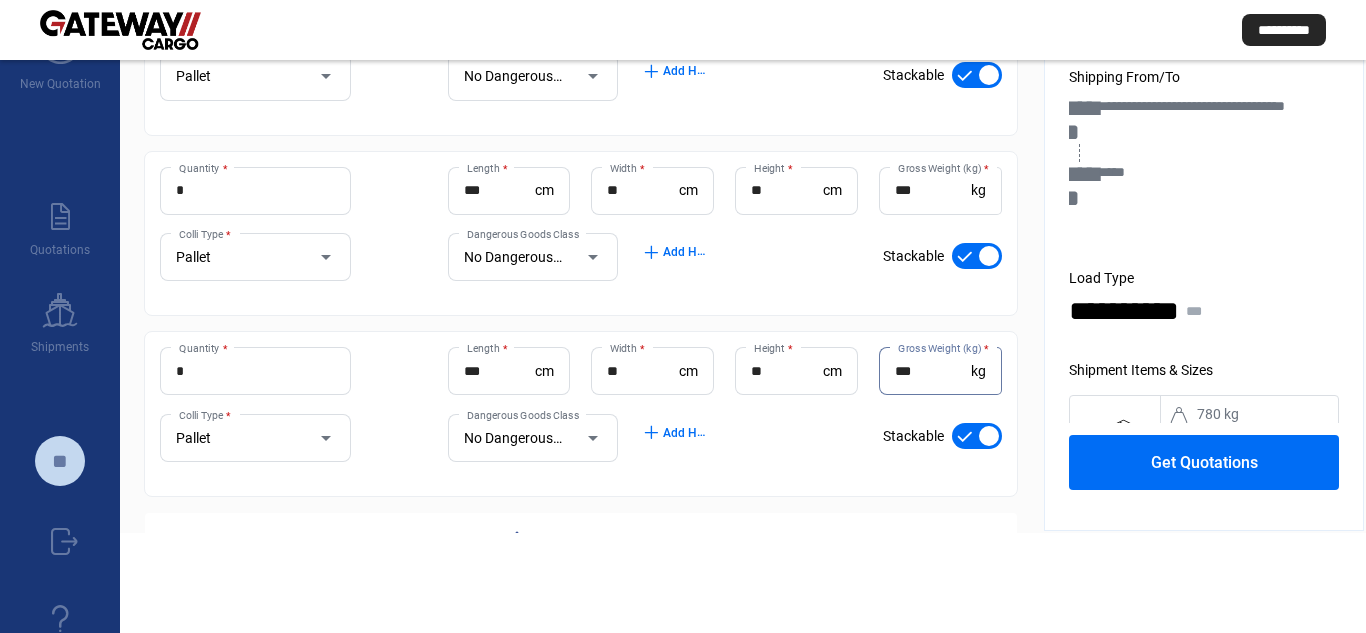 type on "***" 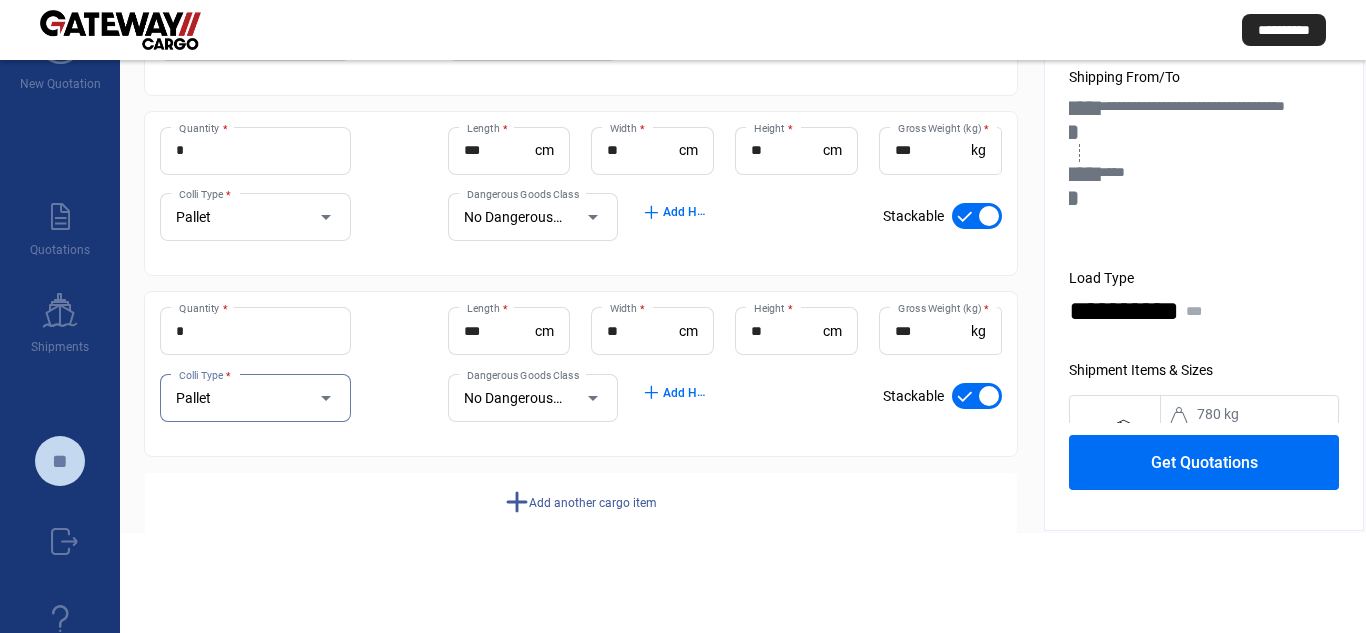 scroll, scrollTop: 733, scrollLeft: 0, axis: vertical 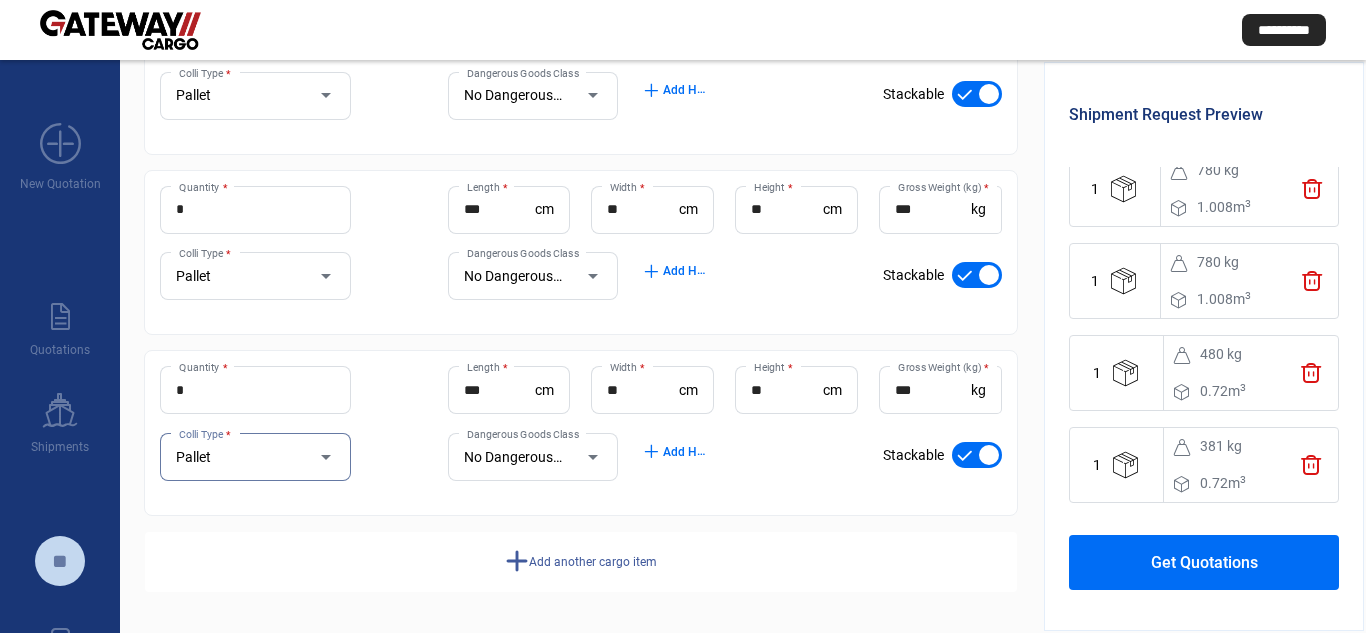 click on "Get Quotations" 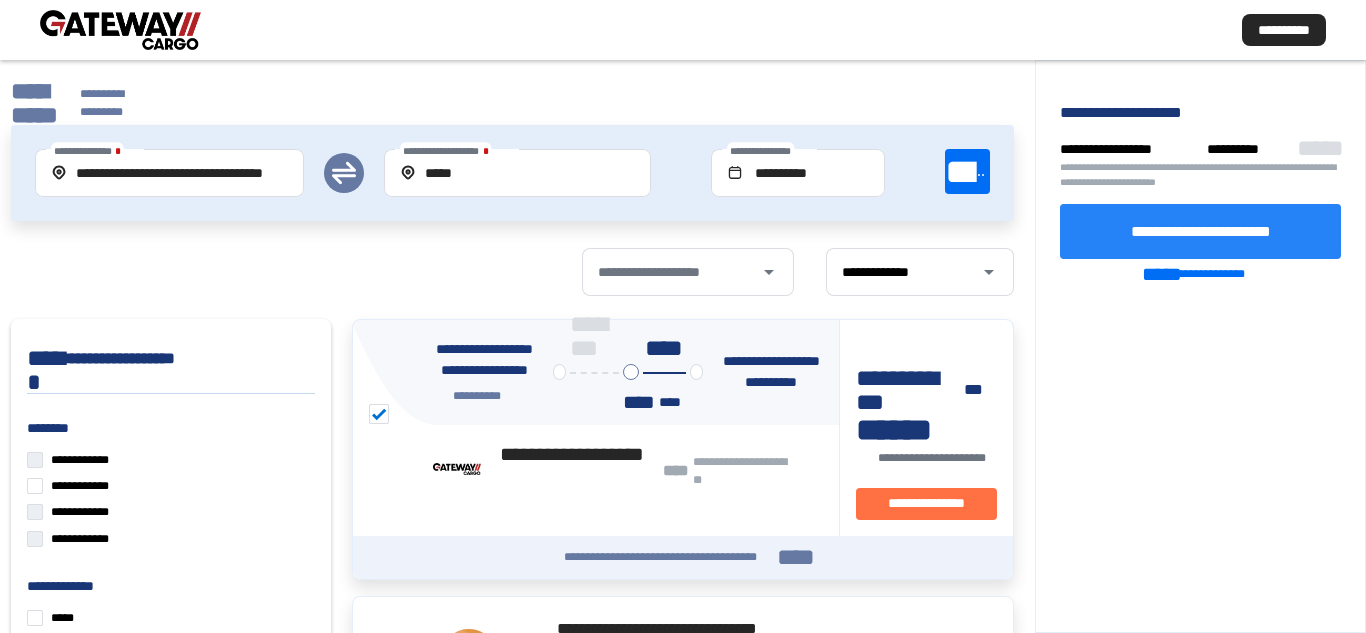 click on "**********" 